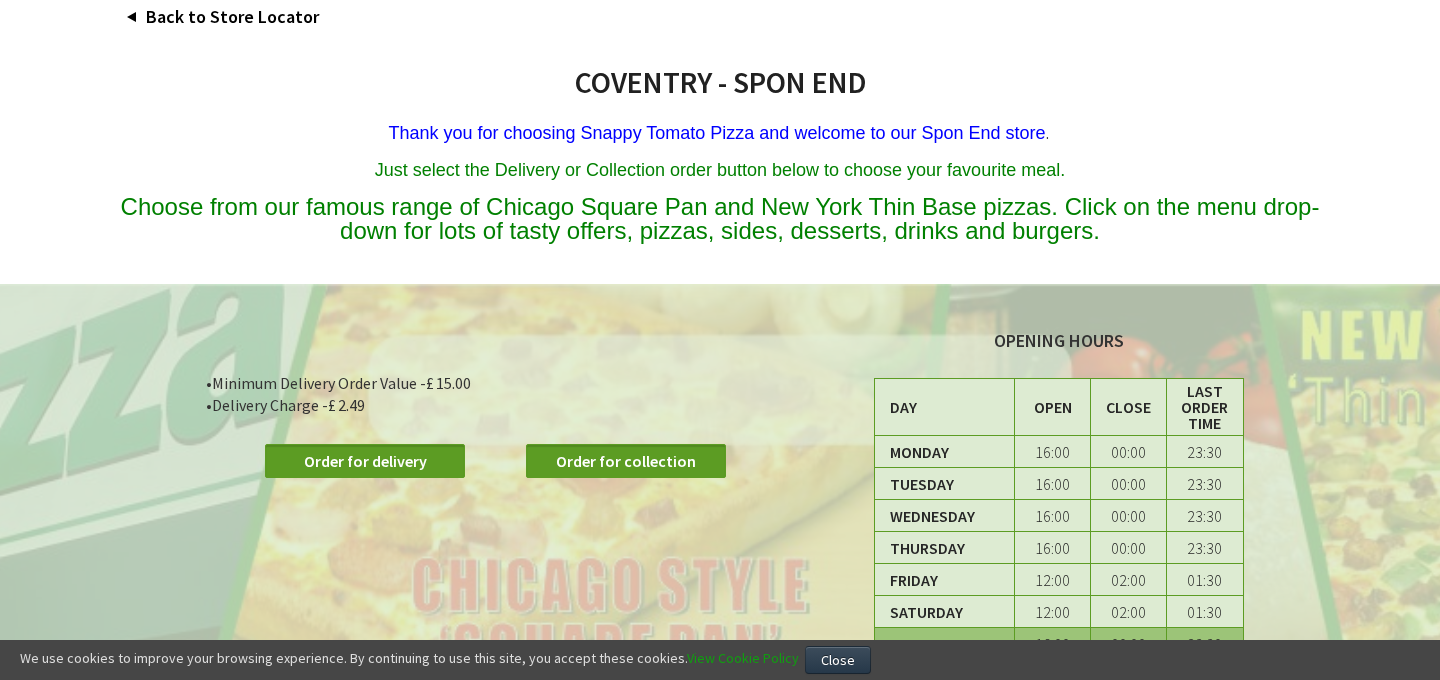 scroll, scrollTop: 235, scrollLeft: 0, axis: vertical 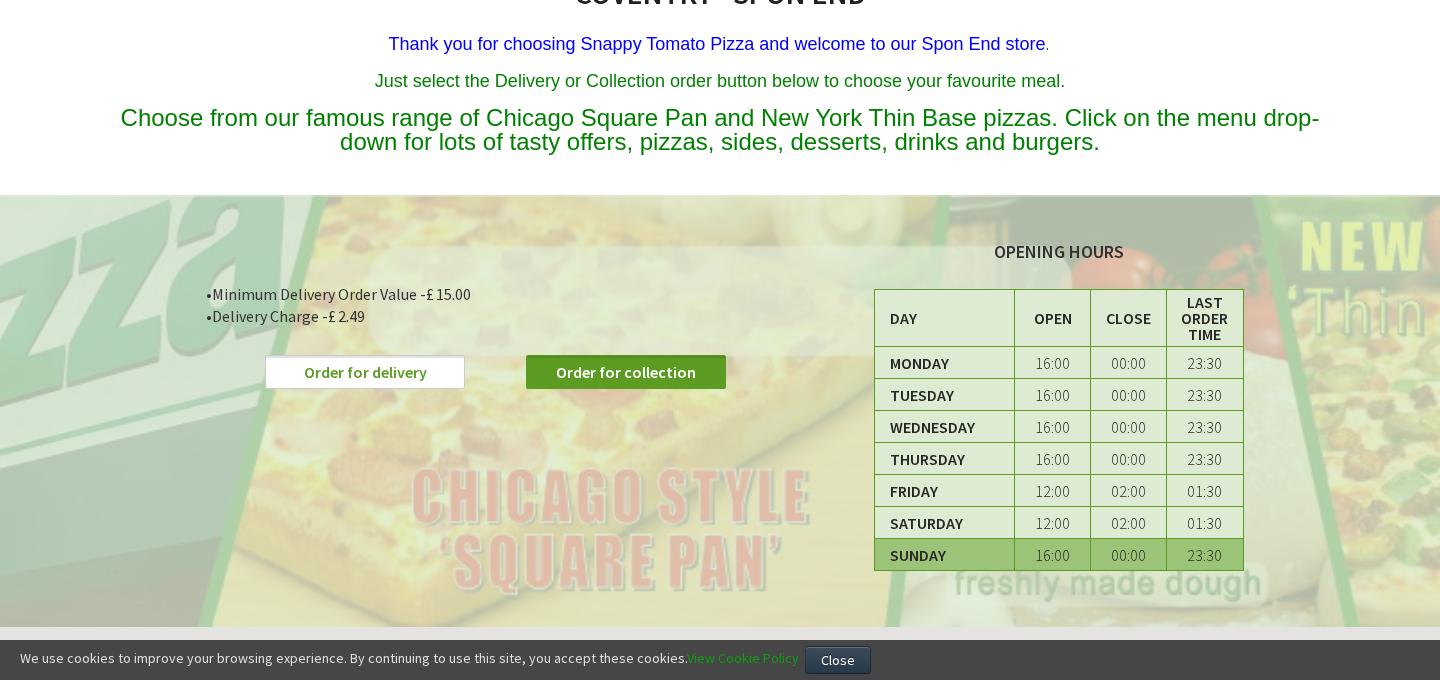 type on "[EMAIL]" 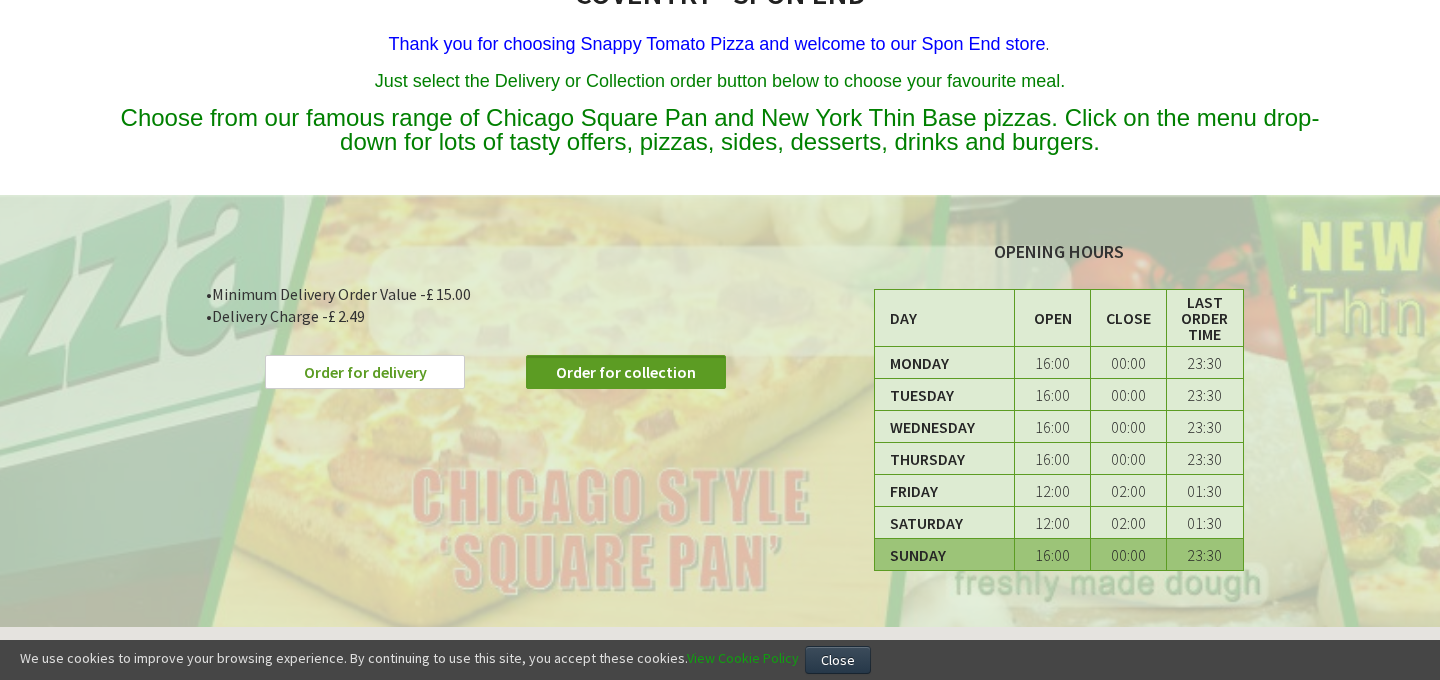 click on "Order for delivery" at bounding box center [365, 372] 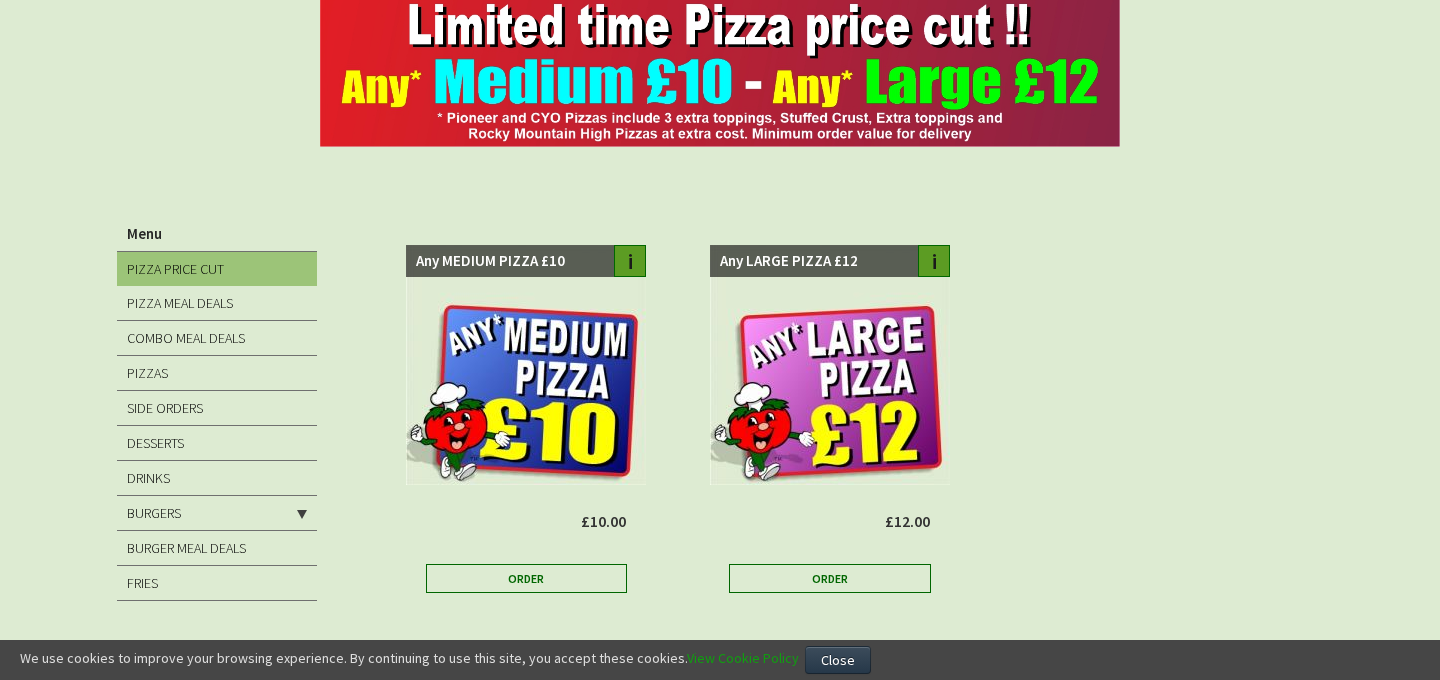 scroll, scrollTop: 162, scrollLeft: 0, axis: vertical 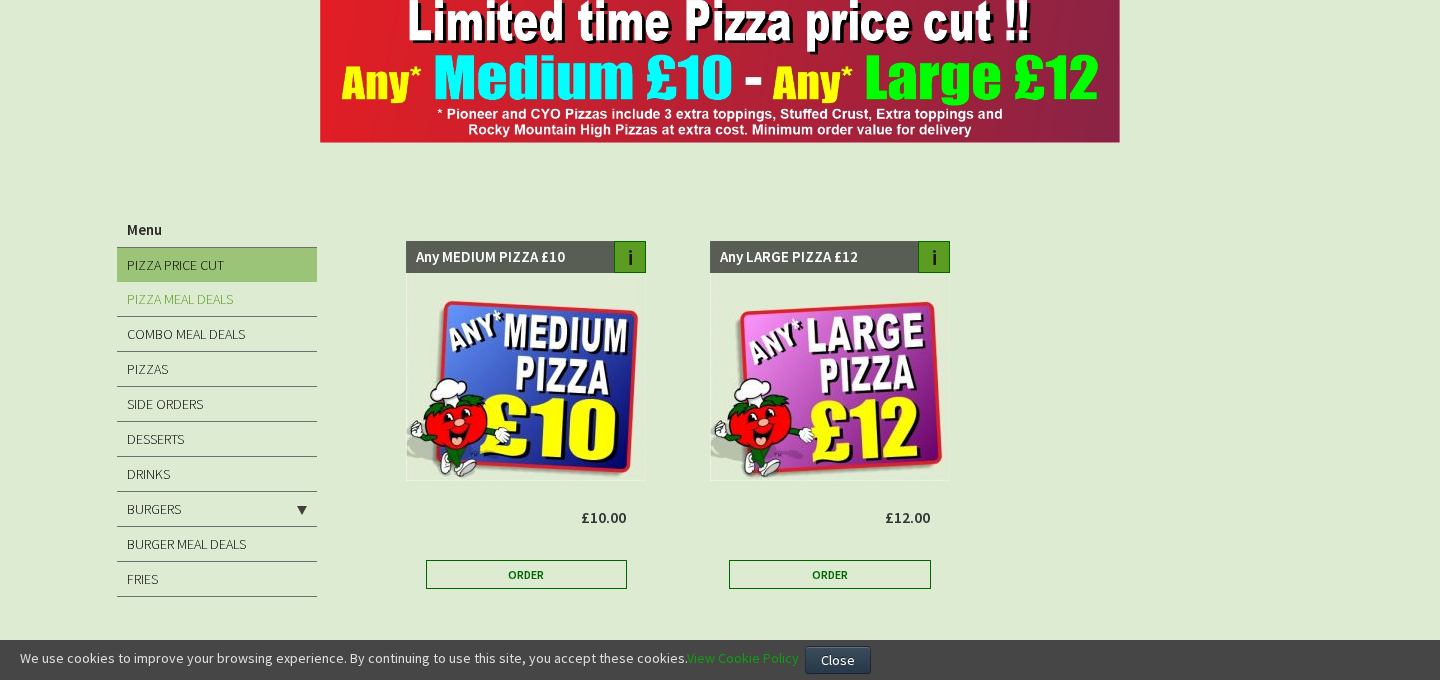 type on "loremips@dolo.si.am" 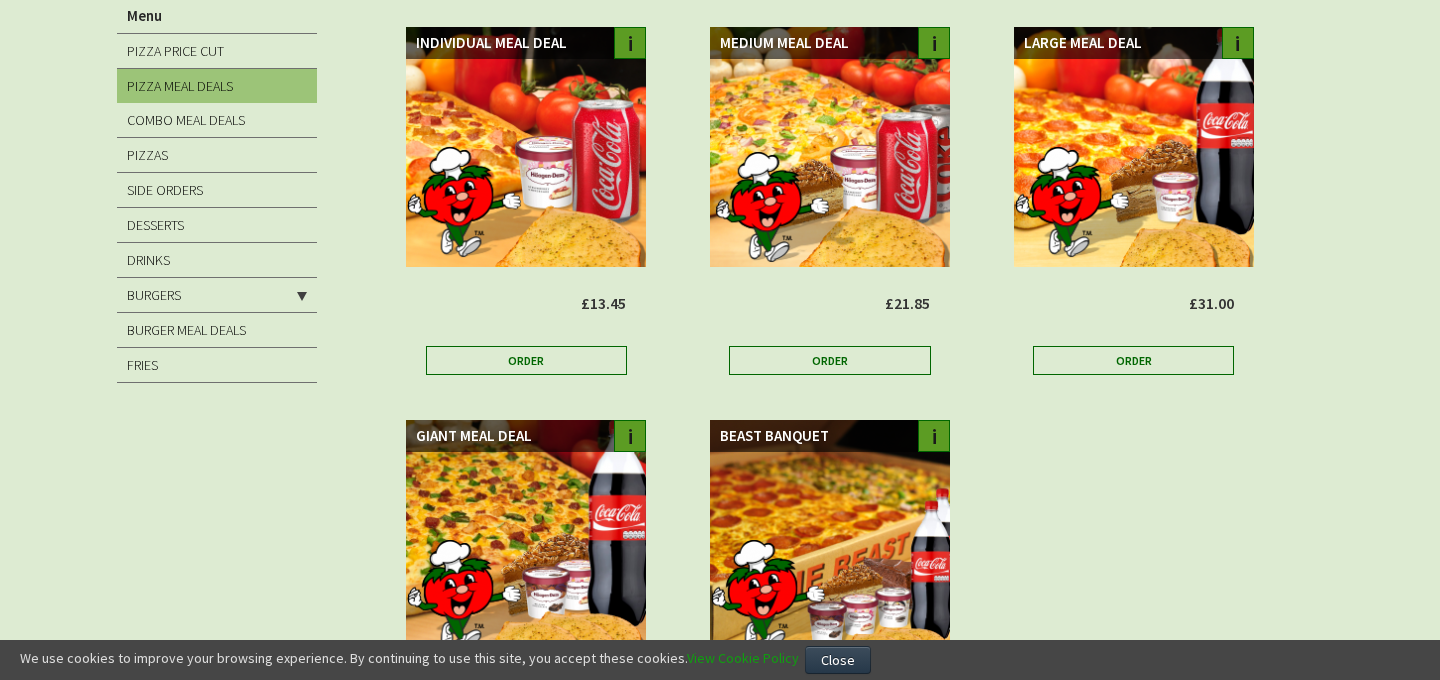 scroll, scrollTop: 186, scrollLeft: 0, axis: vertical 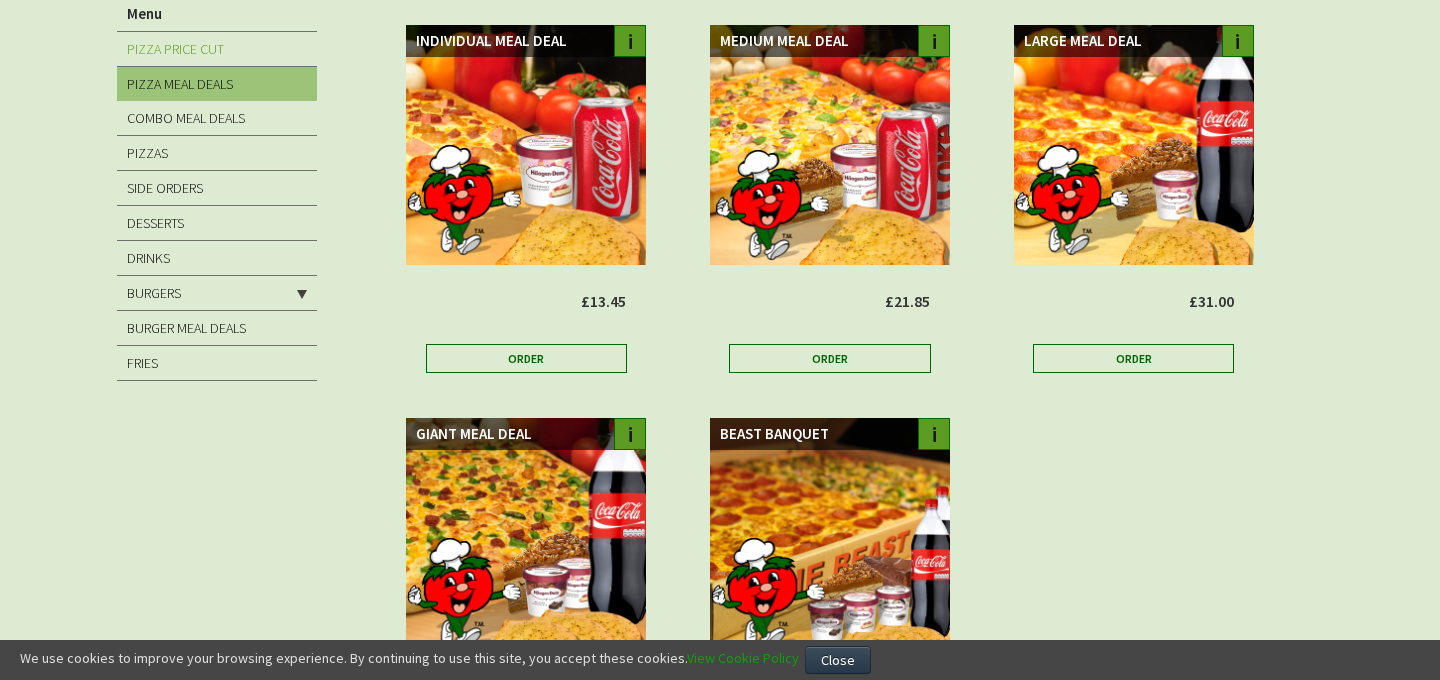 type on "[EMAIL]" 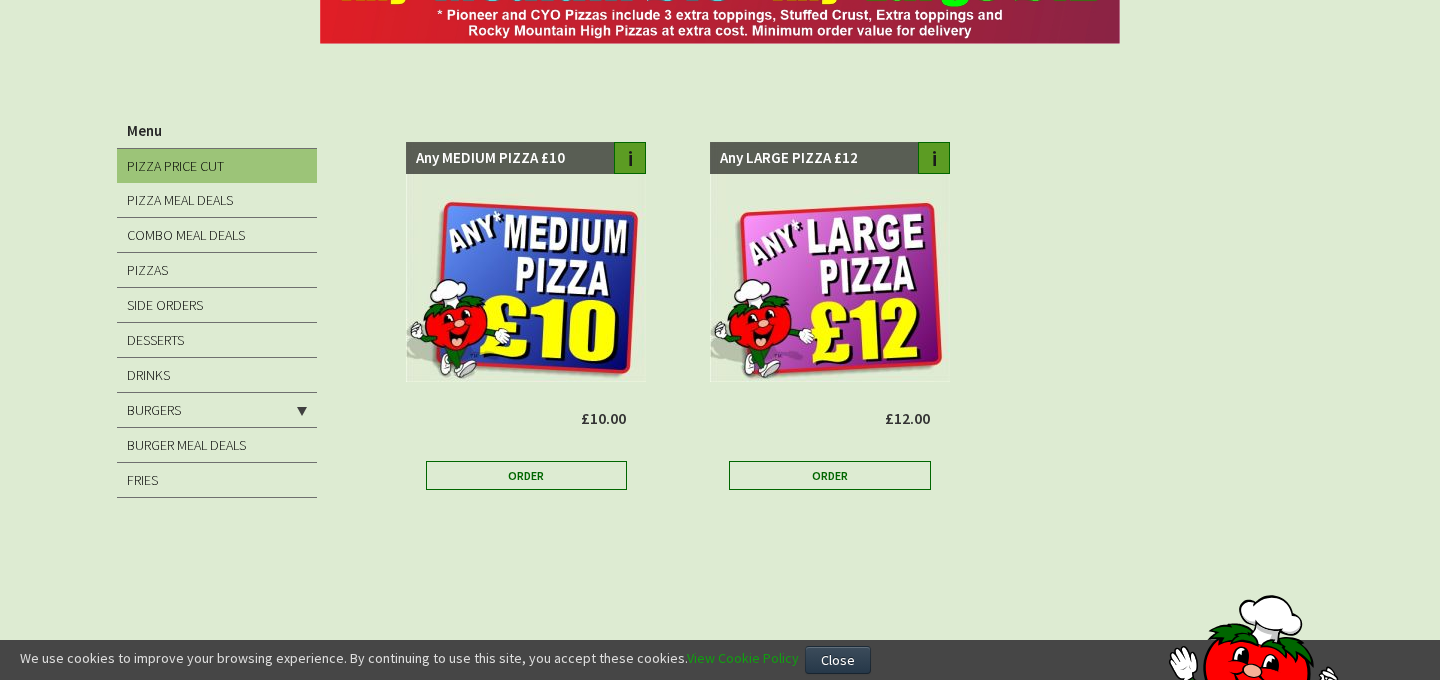 scroll, scrollTop: 259, scrollLeft: 0, axis: vertical 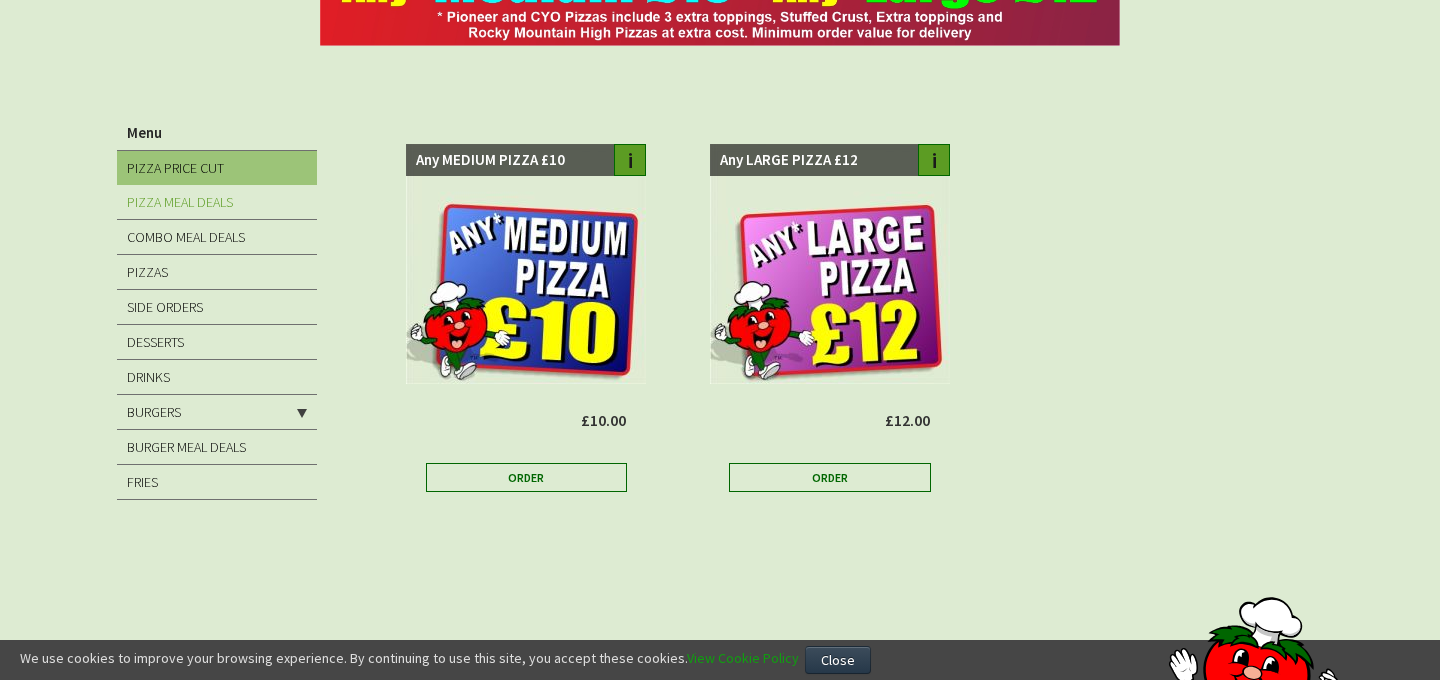 type on "[EMAIL]" 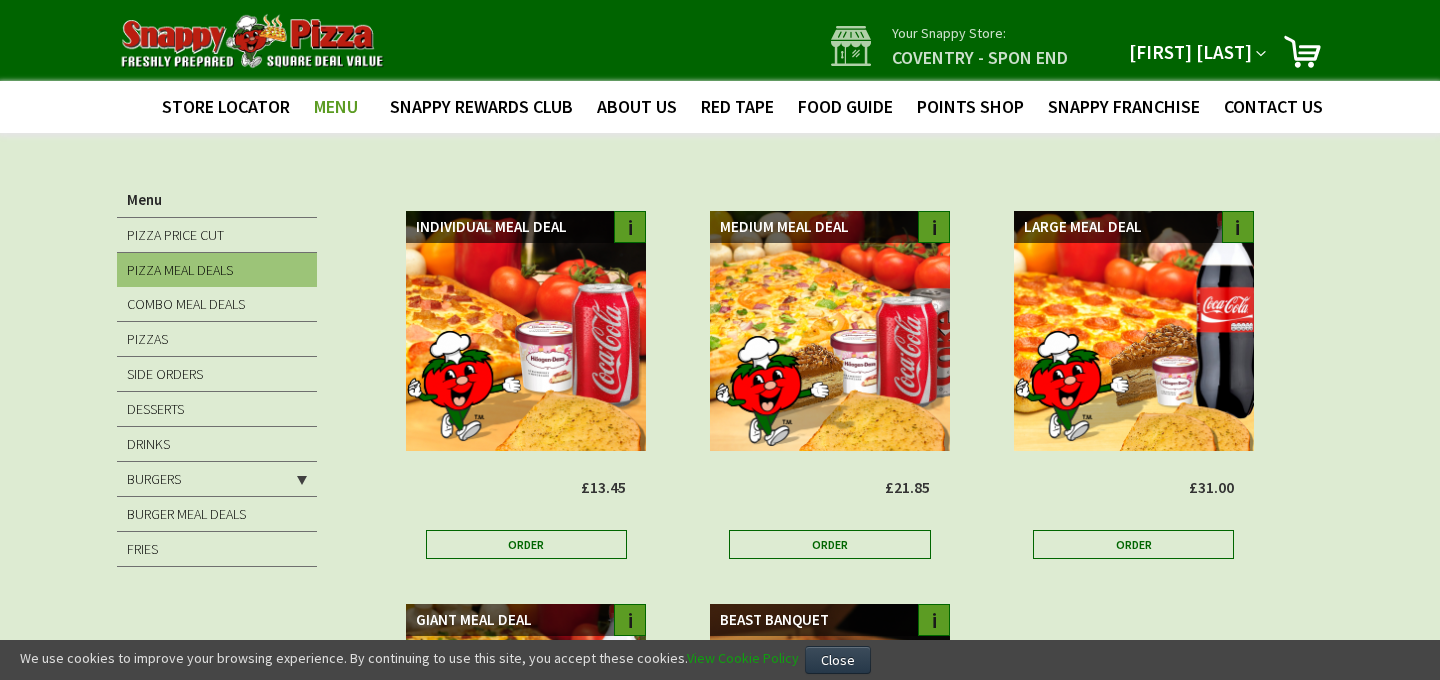 scroll, scrollTop: 0, scrollLeft: 0, axis: both 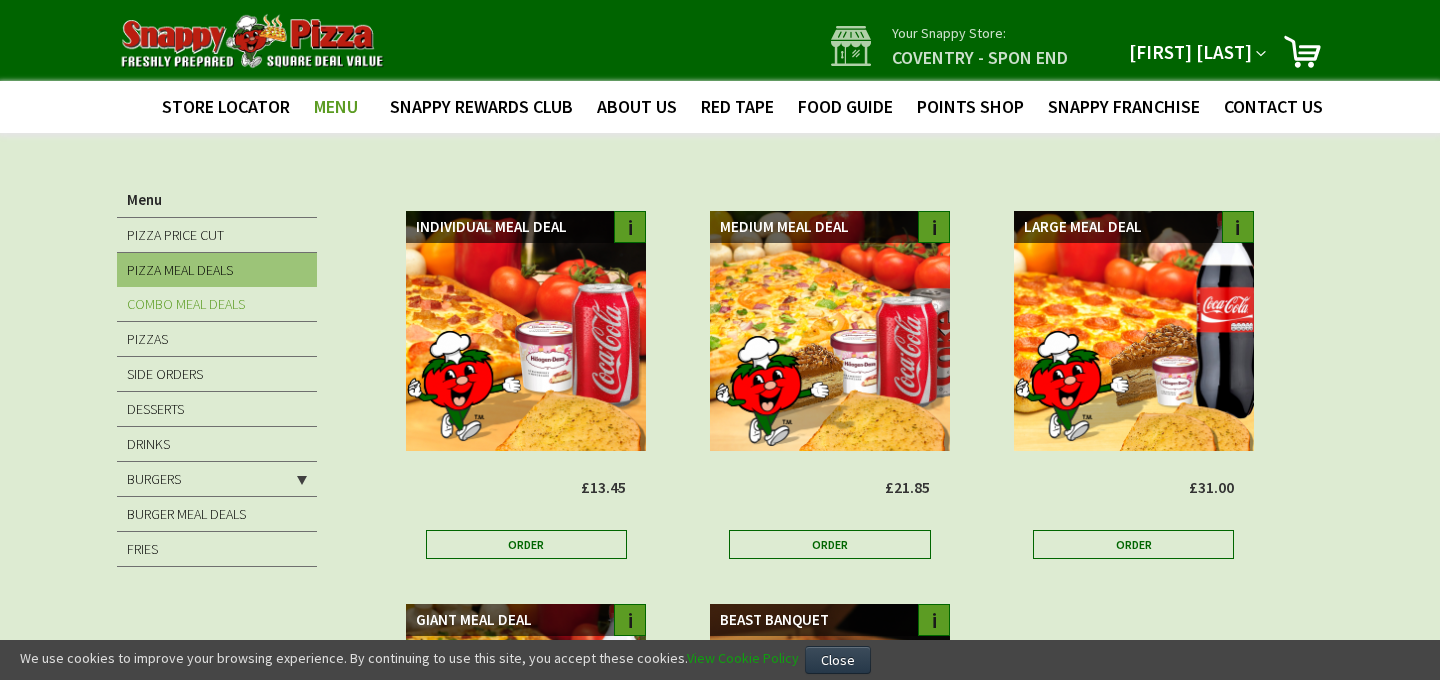 type on "[USERNAME]@[DOMAIN]" 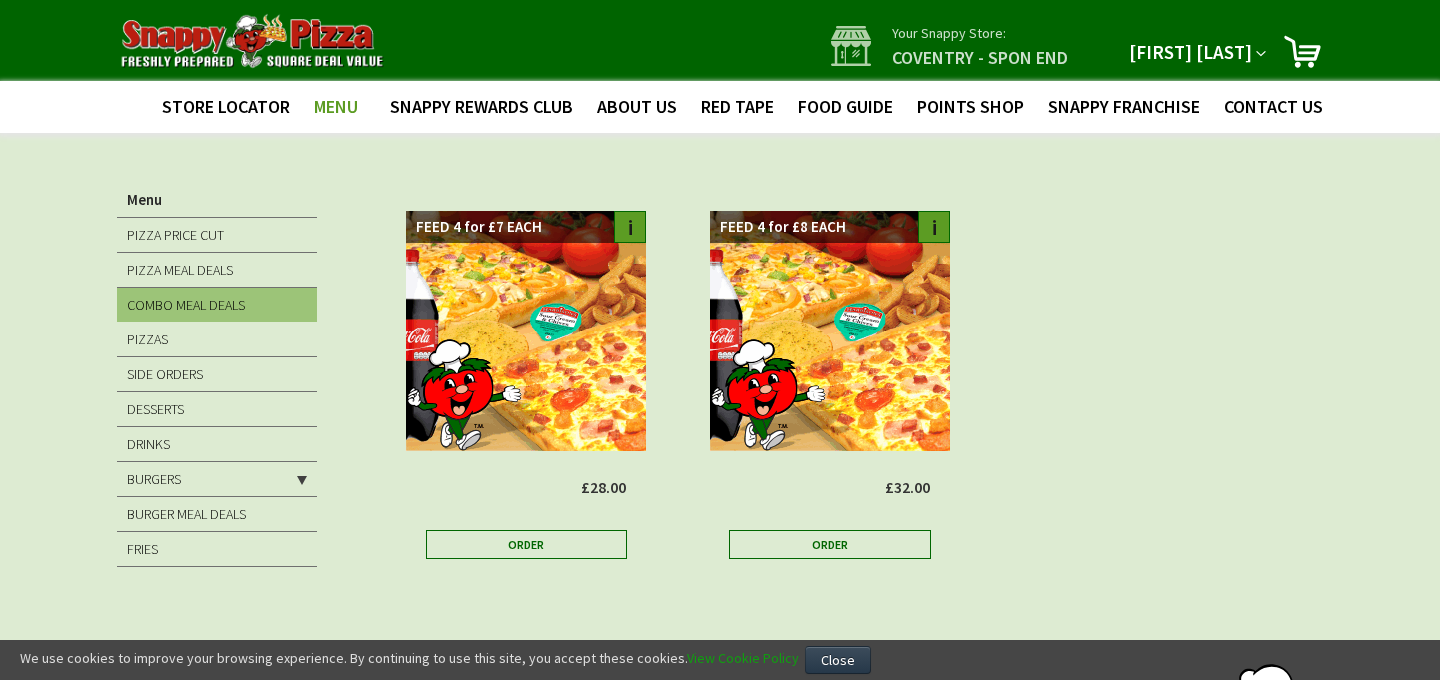 scroll, scrollTop: 0, scrollLeft: 0, axis: both 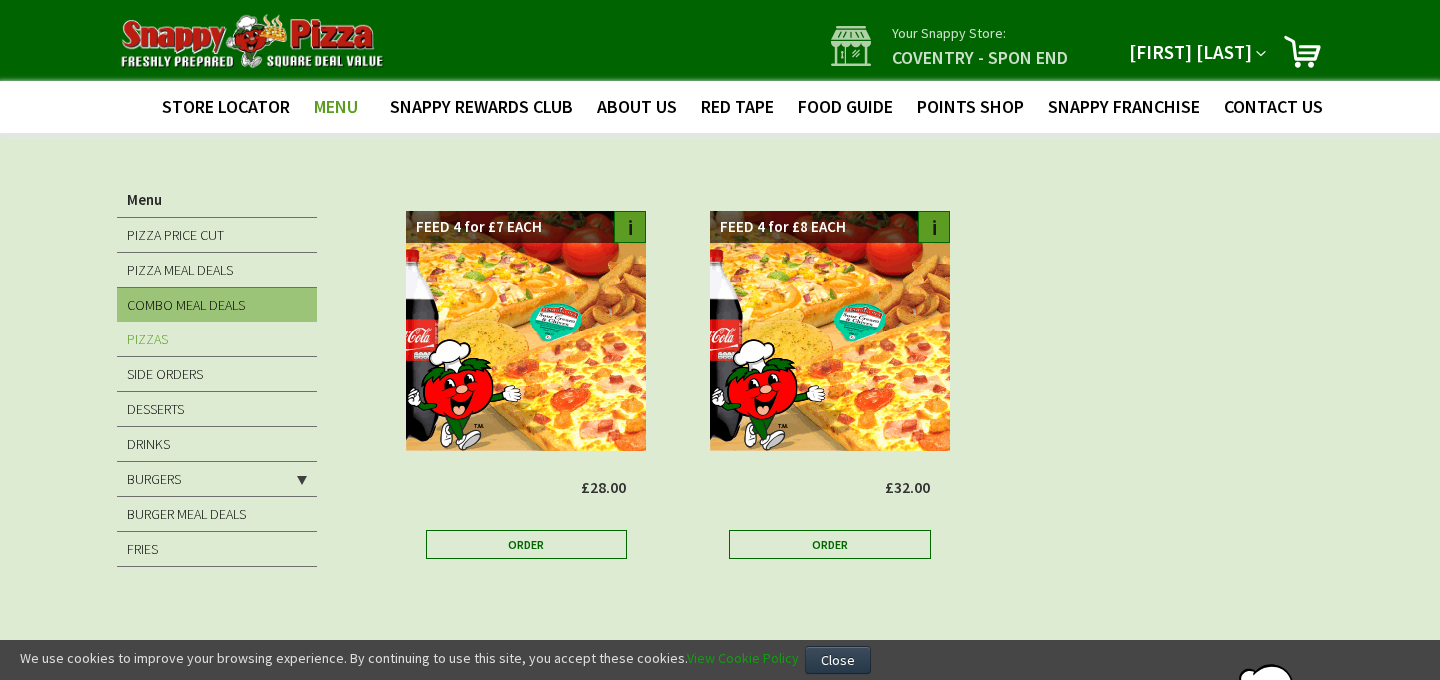 type on "[EMAIL]" 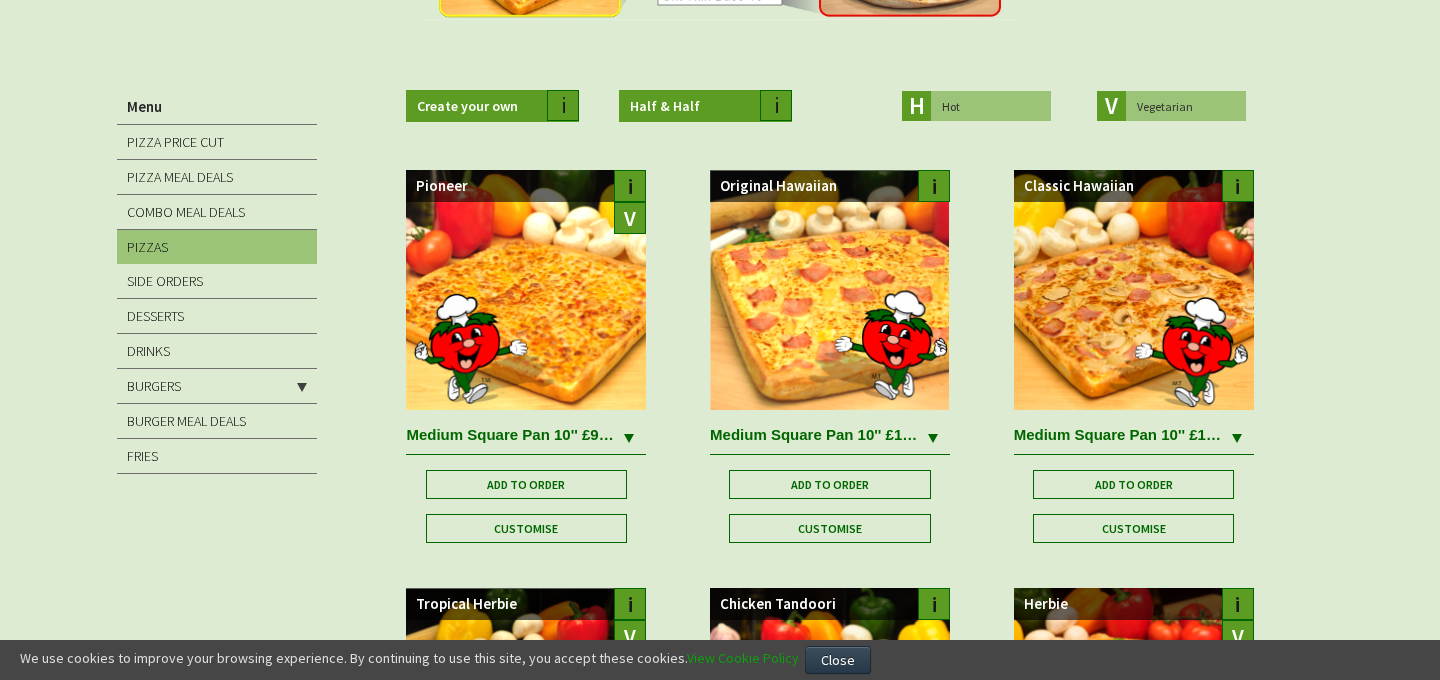 scroll, scrollTop: 409, scrollLeft: 0, axis: vertical 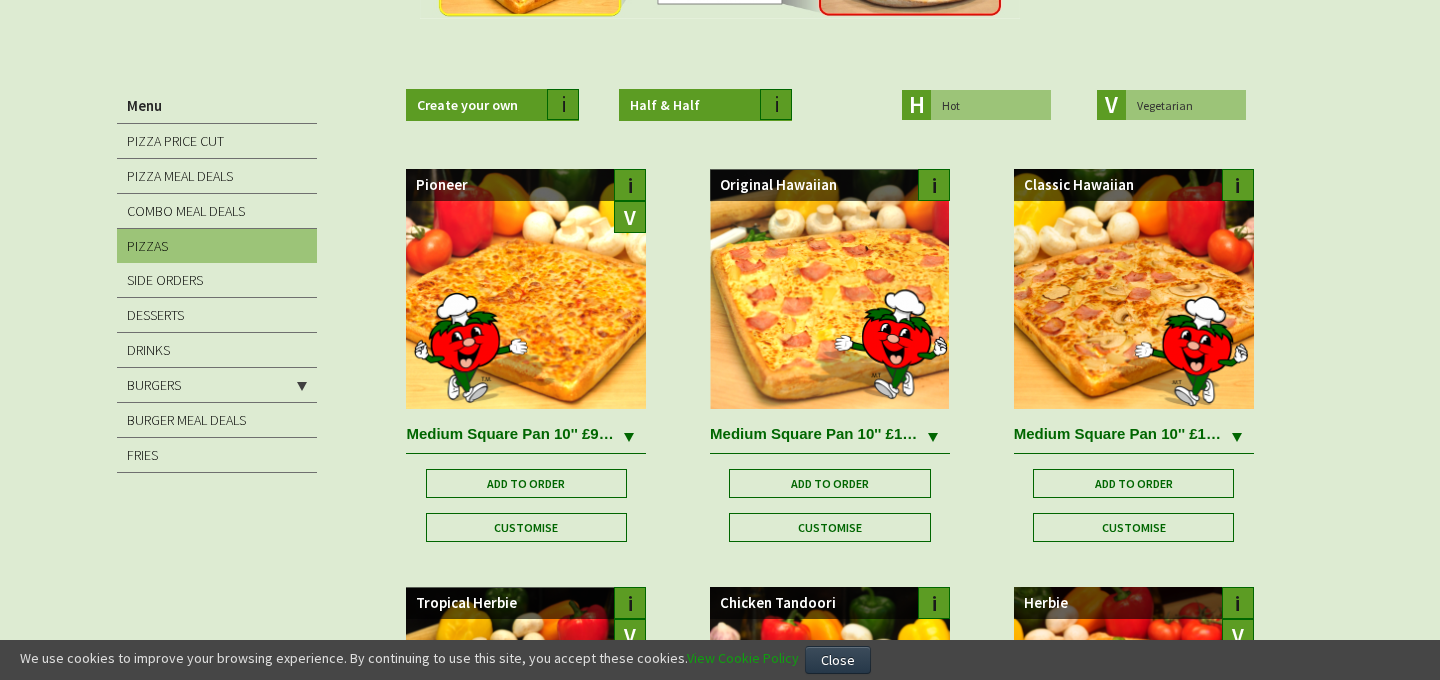 type on "[USERNAME]@[DOMAIN]" 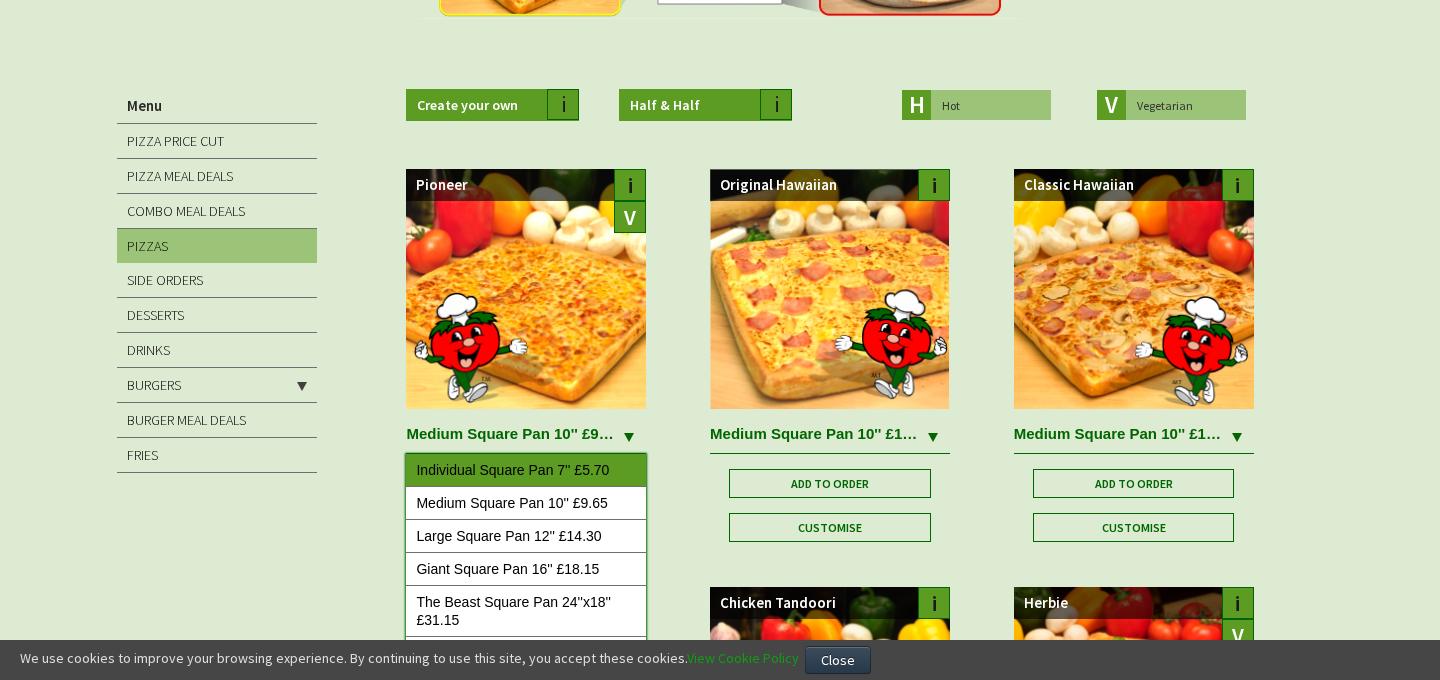 click on "Individual Square Pan 7'' £5.70" at bounding box center [526, 470] 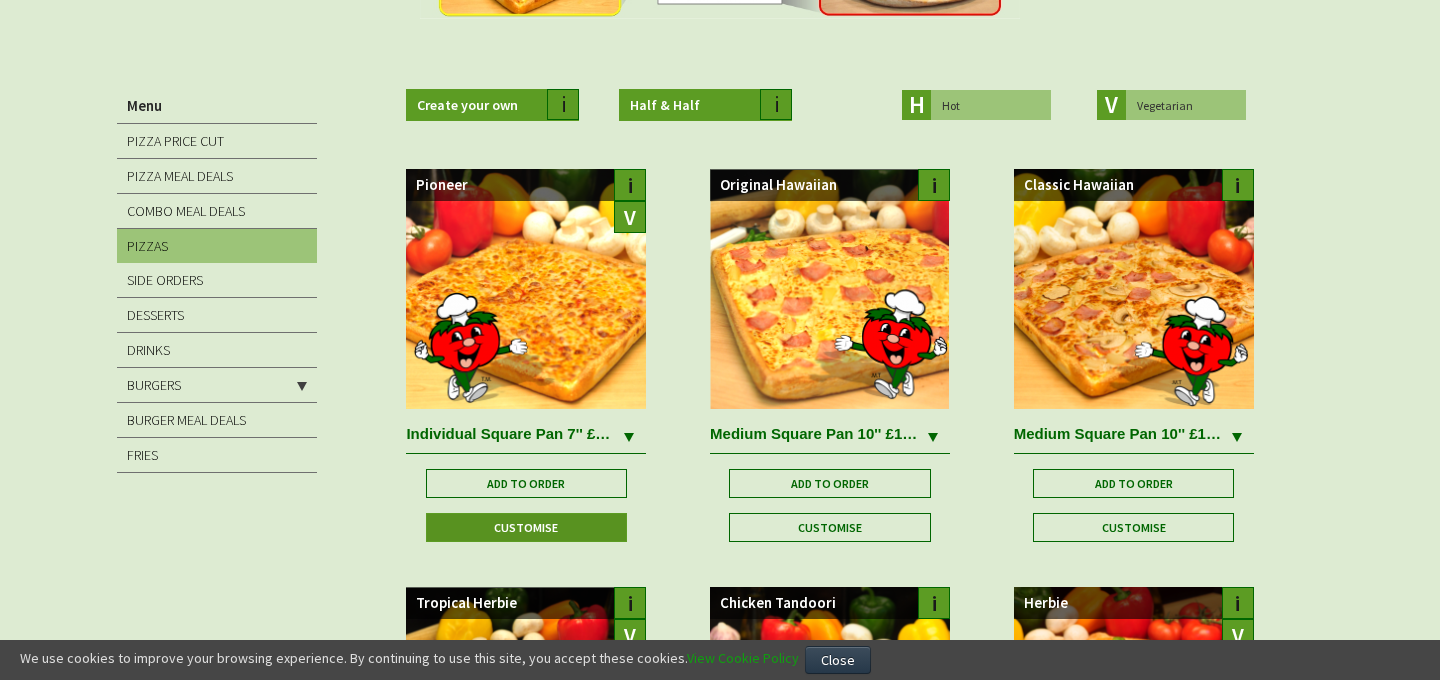 click on "Customise" at bounding box center [526, 527] 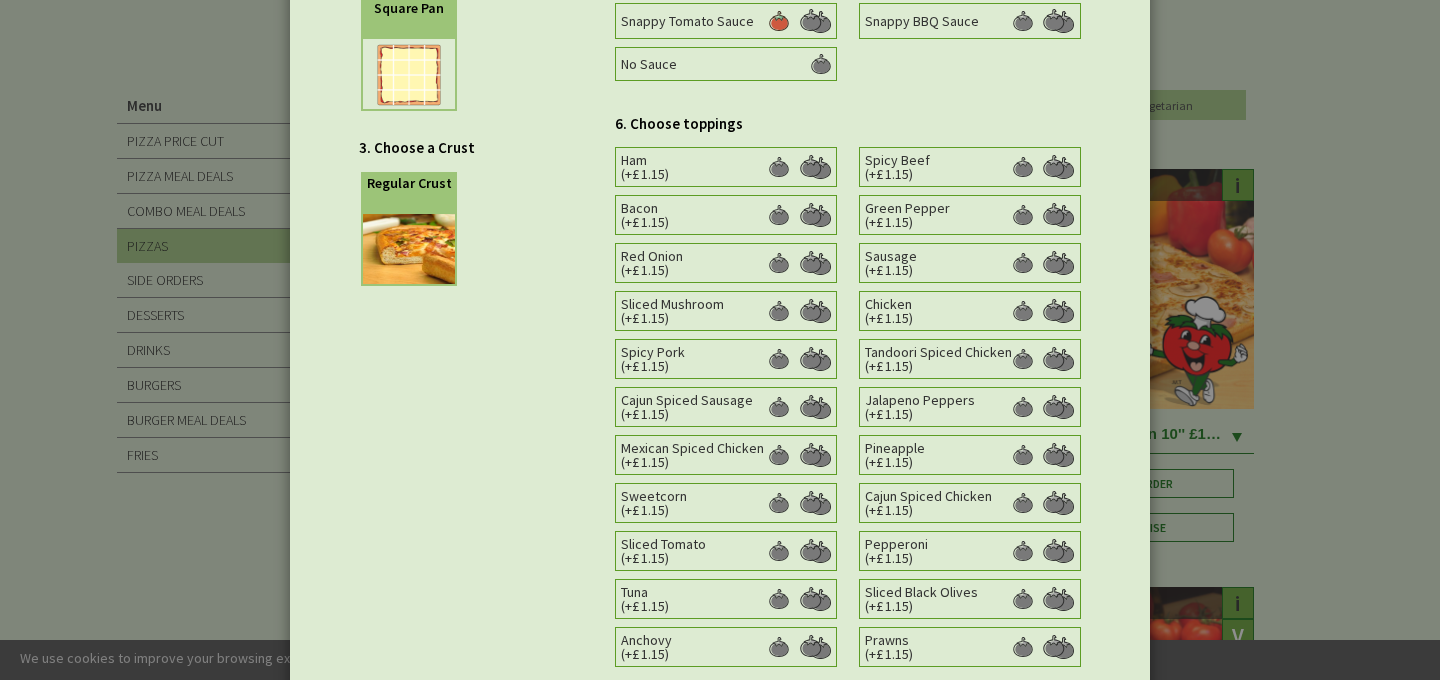 scroll, scrollTop: 679, scrollLeft: 0, axis: vertical 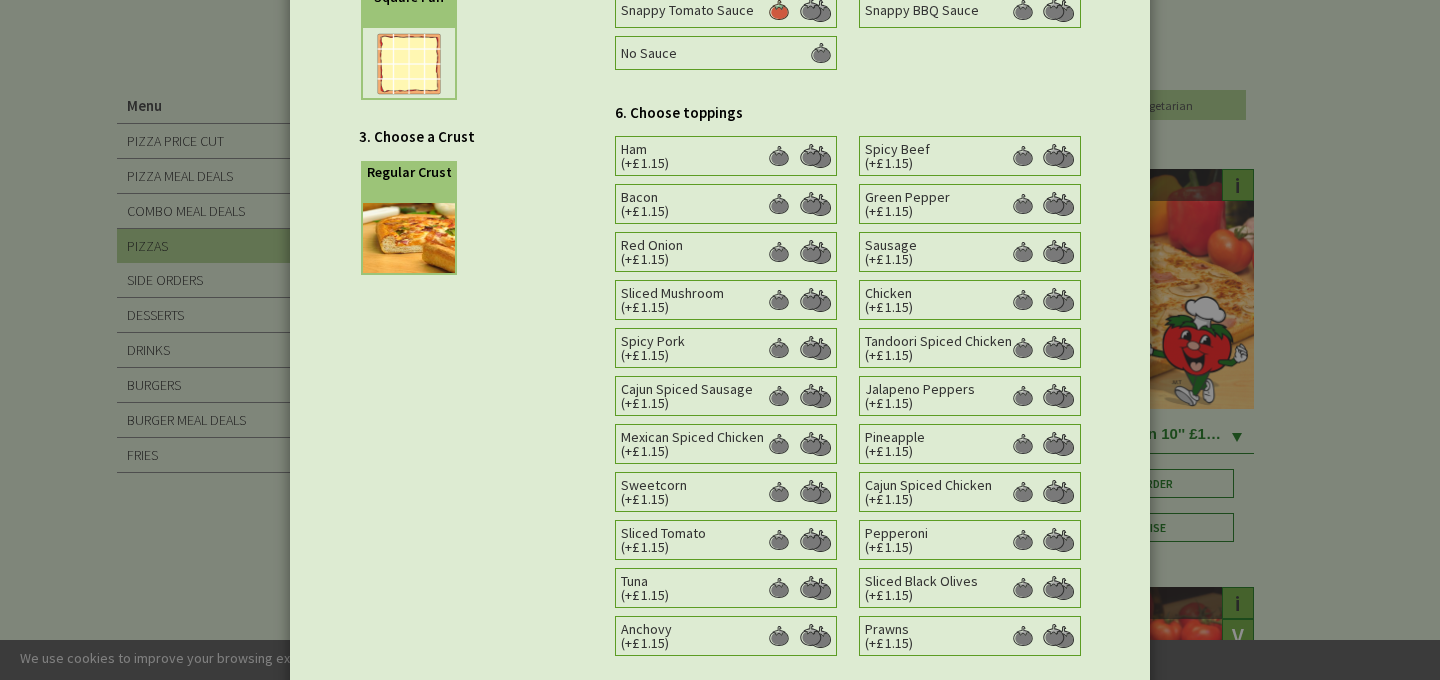 click at bounding box center (815, 156) 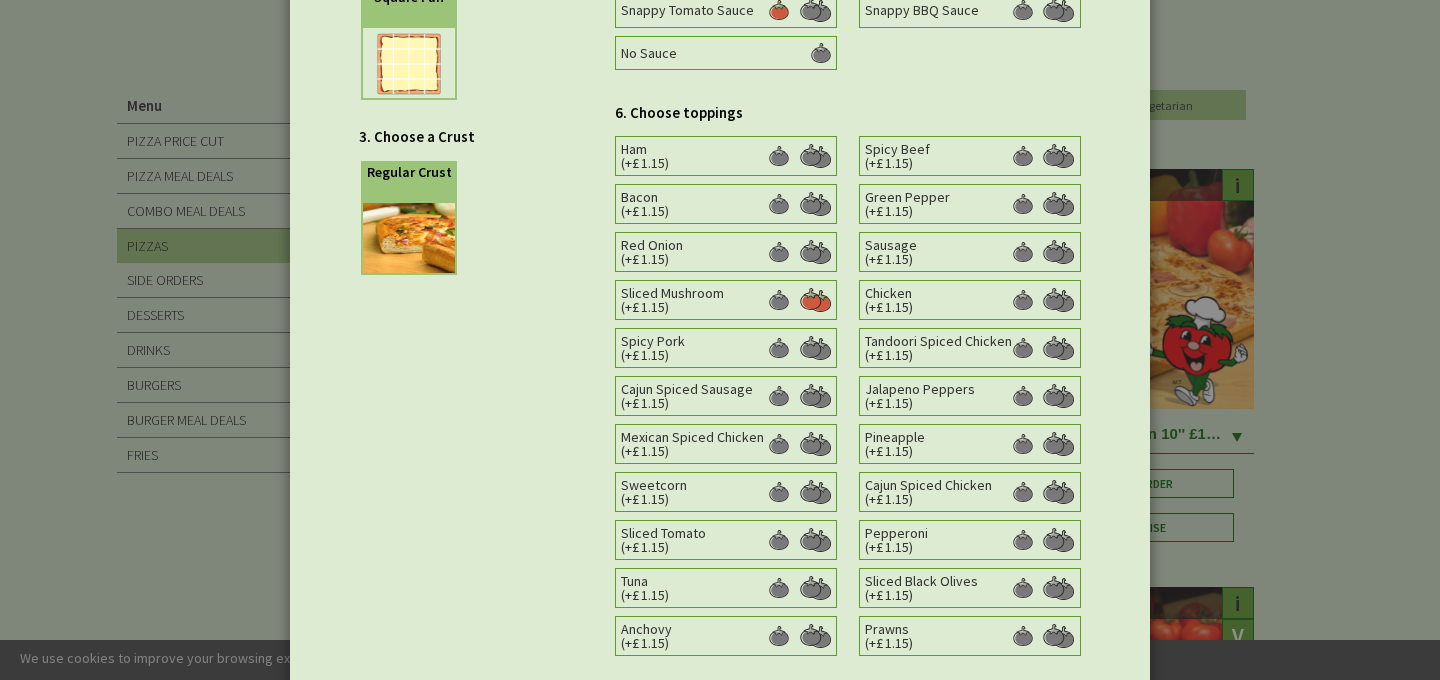 scroll, scrollTop: 782, scrollLeft: 0, axis: vertical 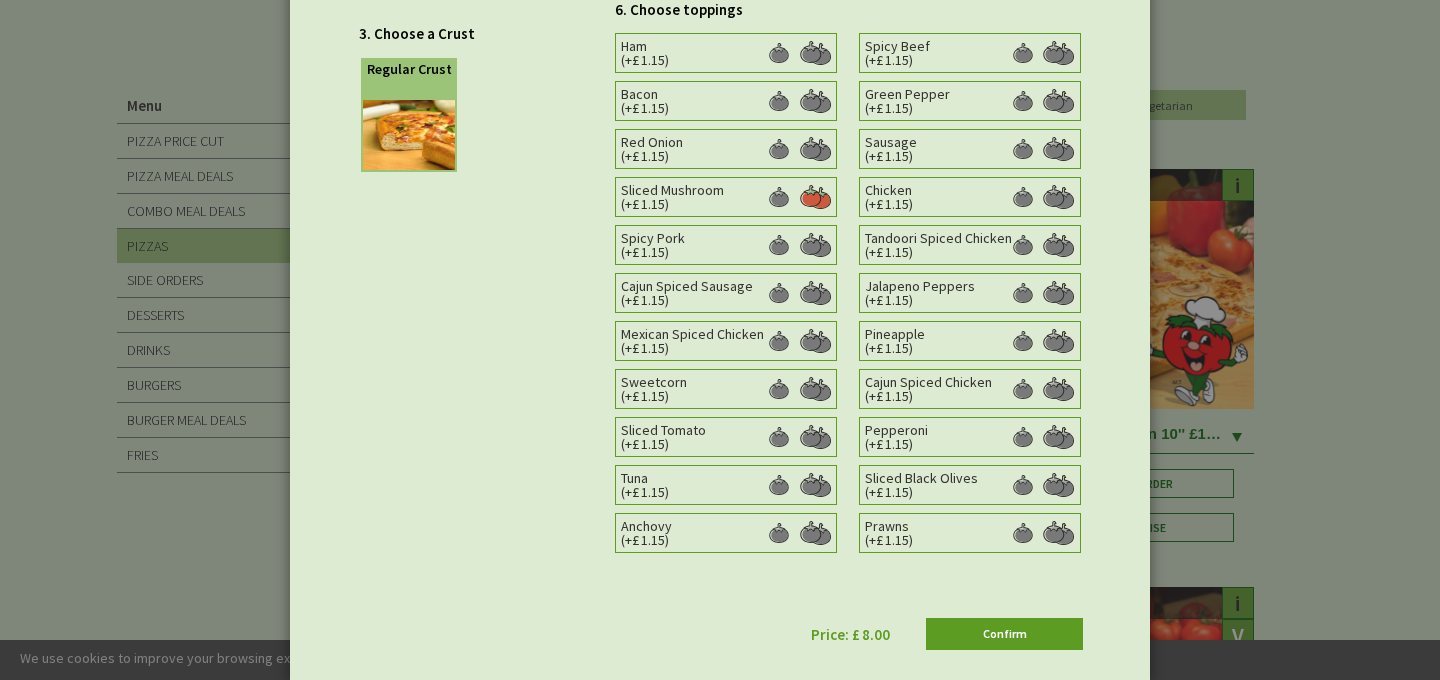 click at bounding box center [815, 53] 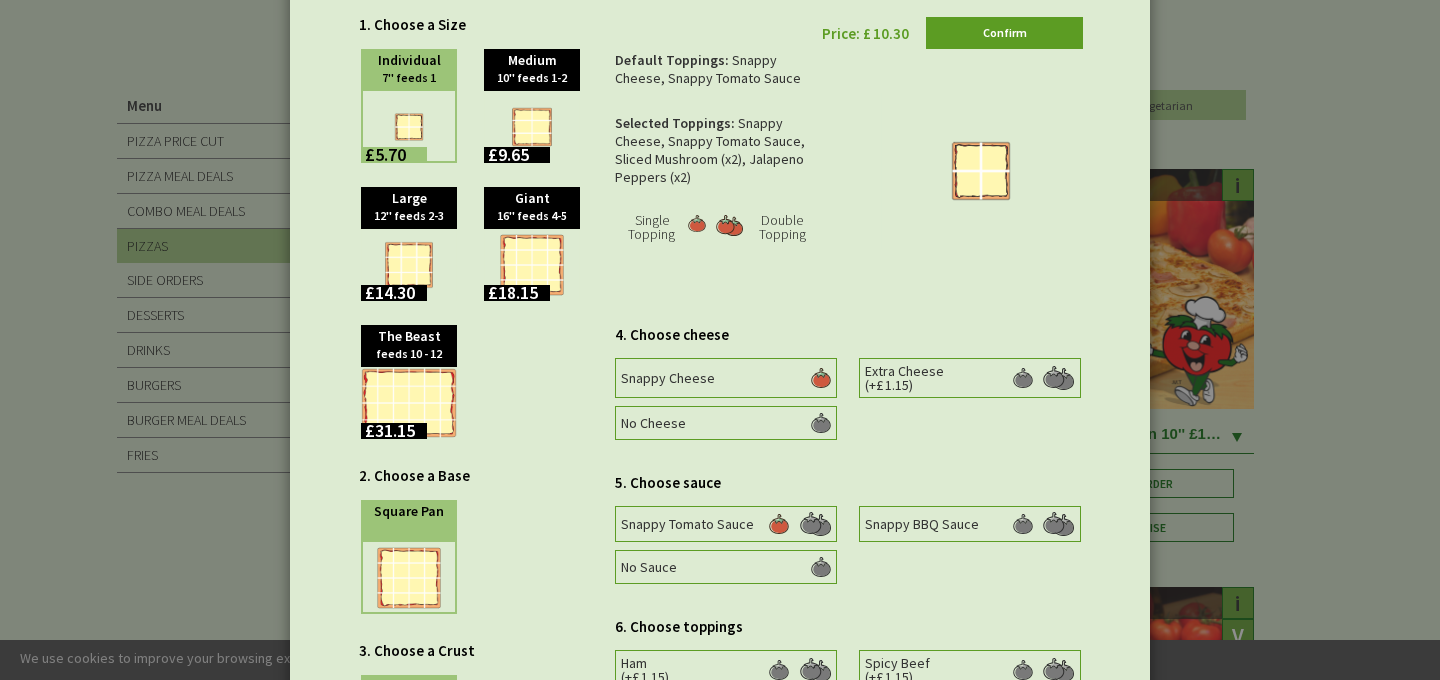 scroll, scrollTop: 0, scrollLeft: 0, axis: both 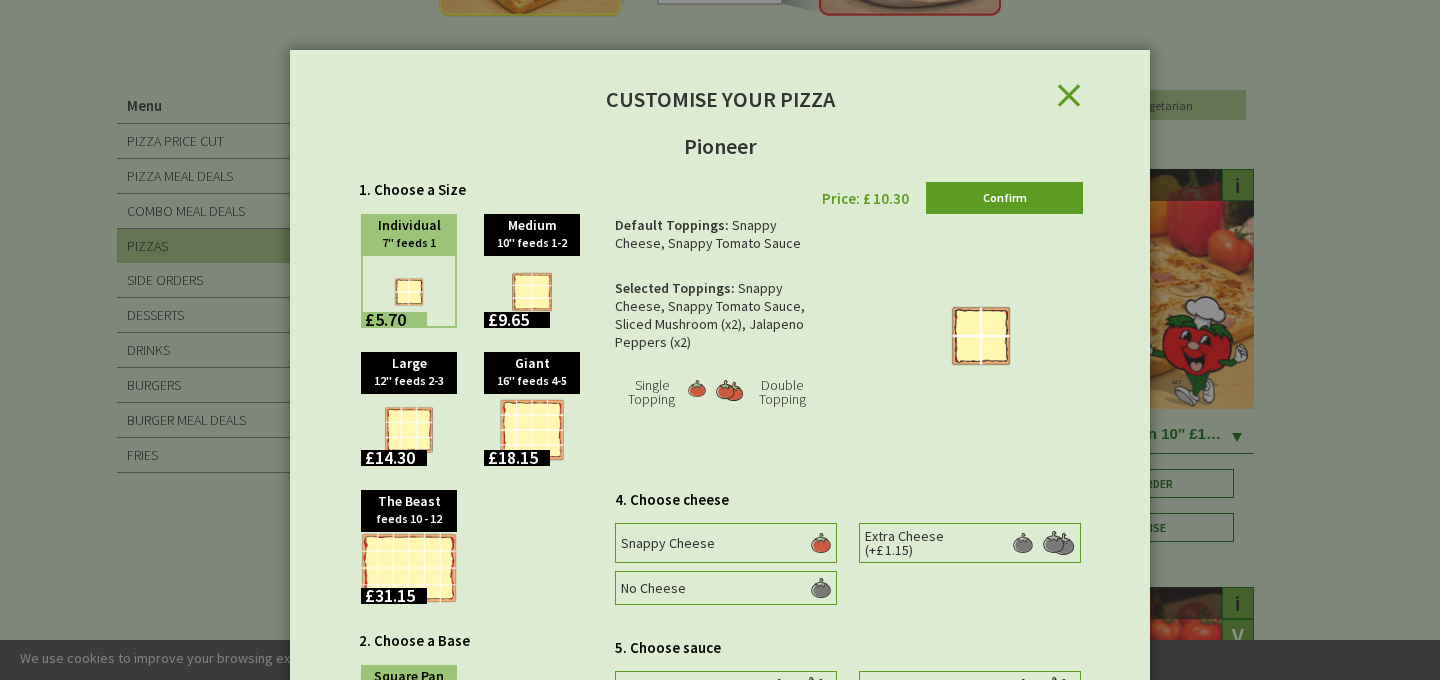 click on "Close" at bounding box center [1103, 79] 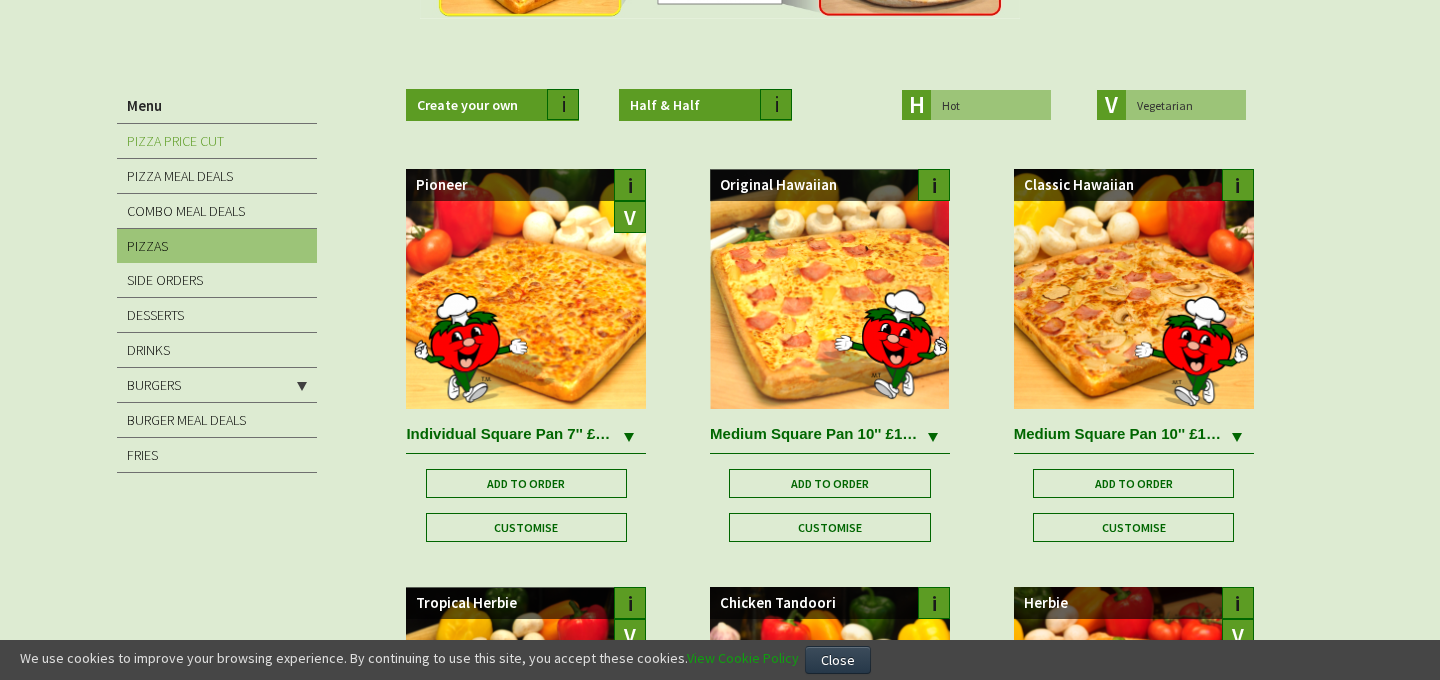 click on "PIZZA PRICE CUT" at bounding box center [175, 141] 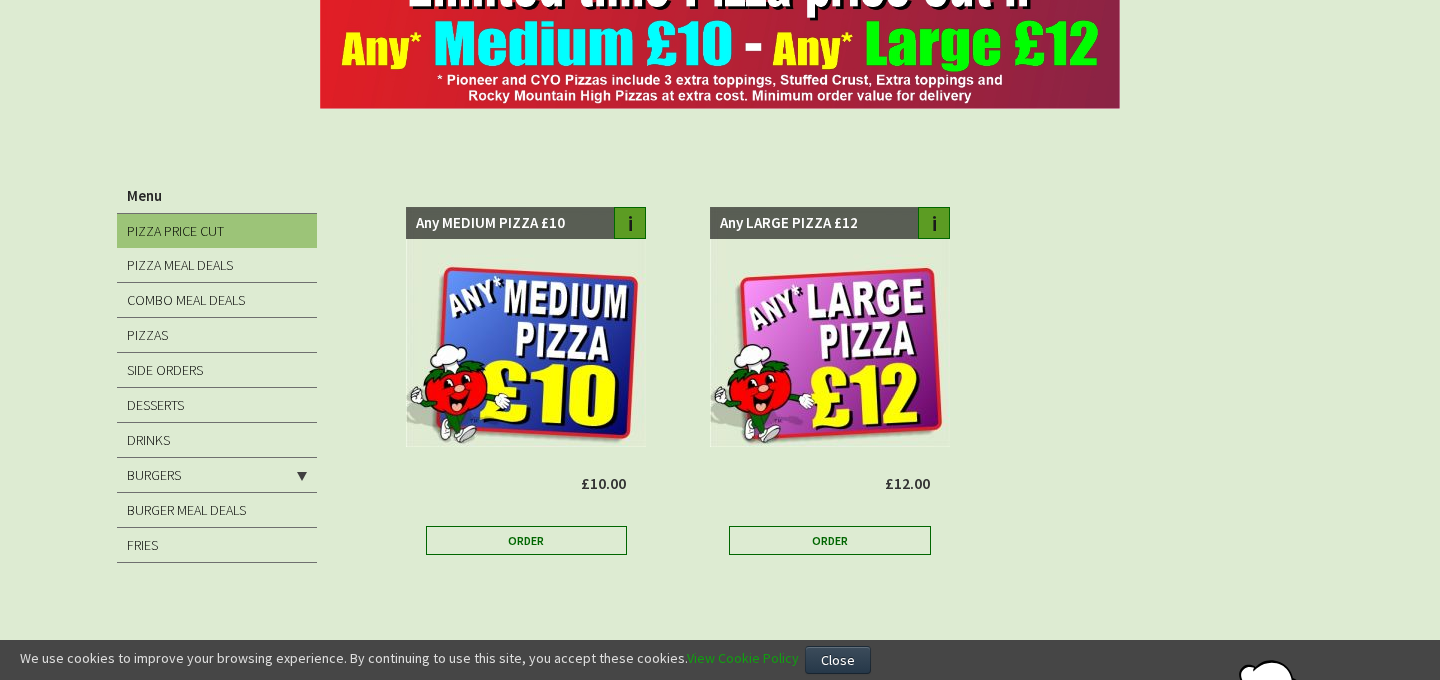 scroll, scrollTop: 205, scrollLeft: 0, axis: vertical 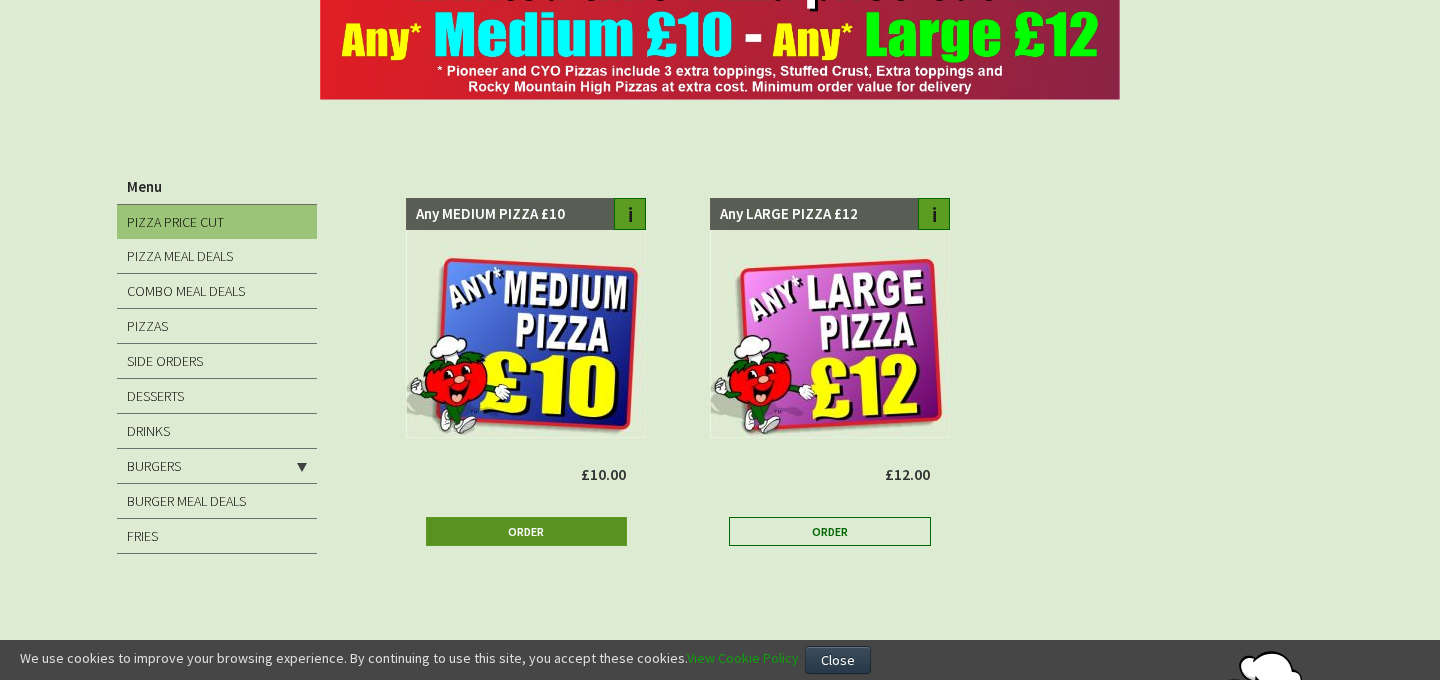 type on "[EMAIL]" 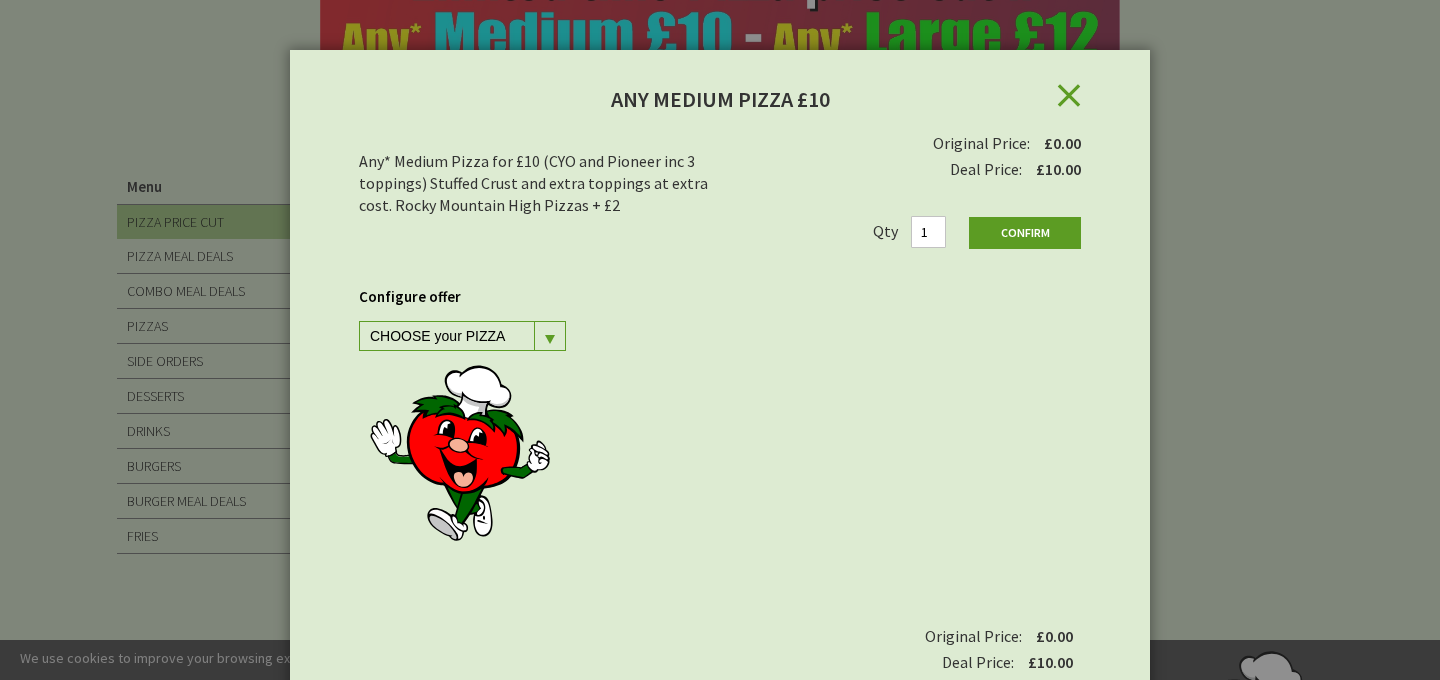 scroll, scrollTop: 79, scrollLeft: 0, axis: vertical 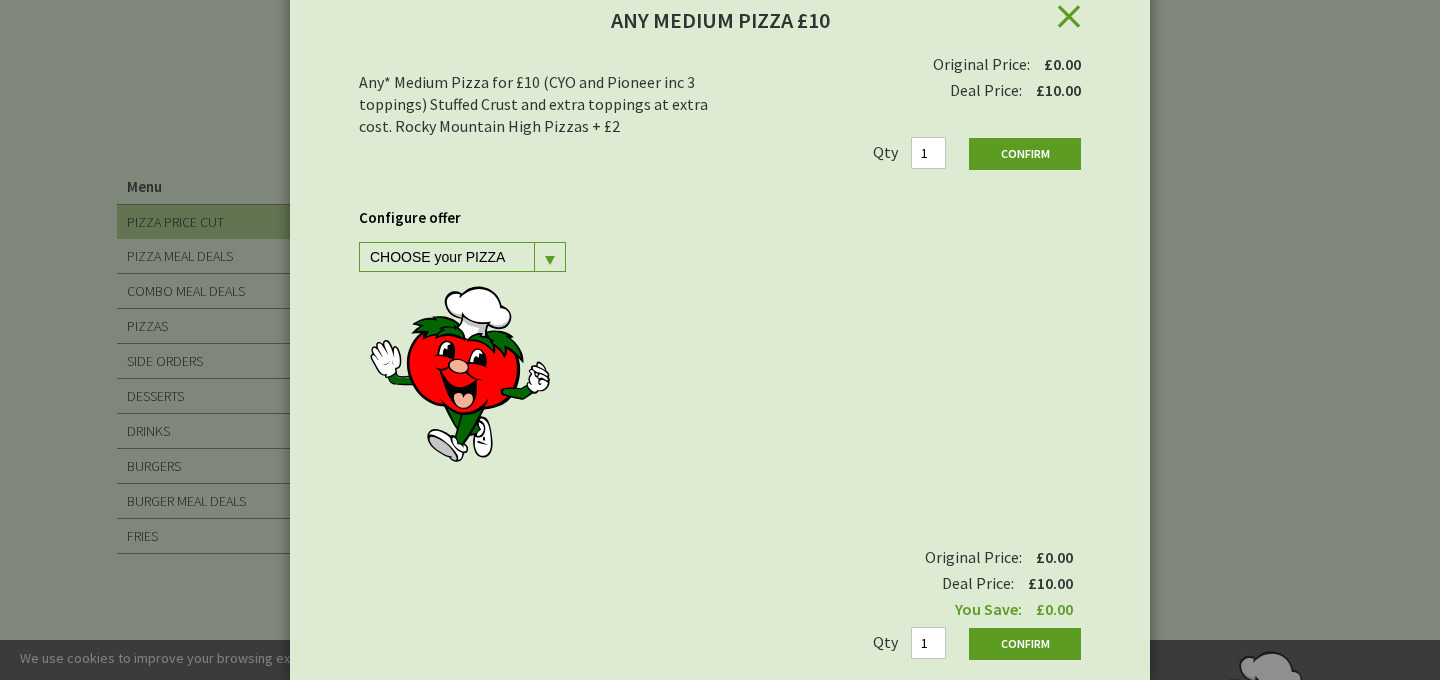 click at bounding box center (549, 257) 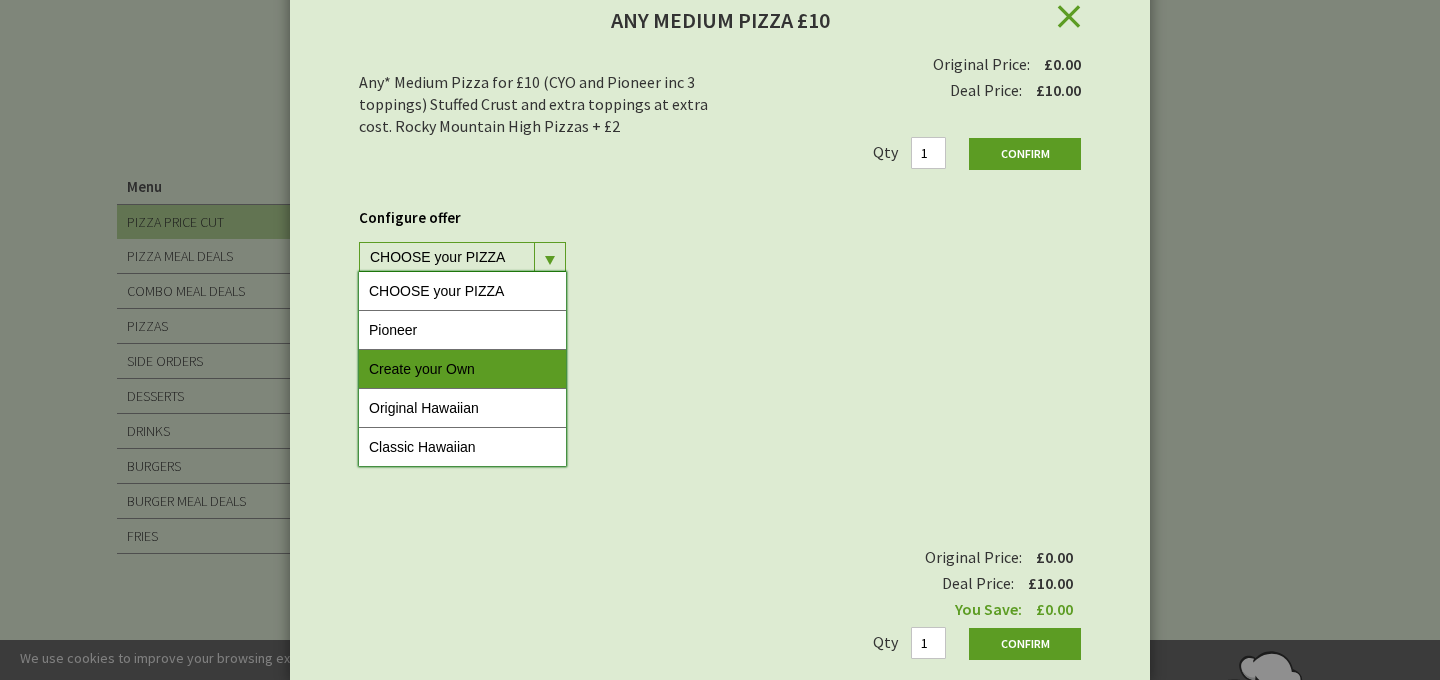 click on "Create your Own" at bounding box center (462, 369) 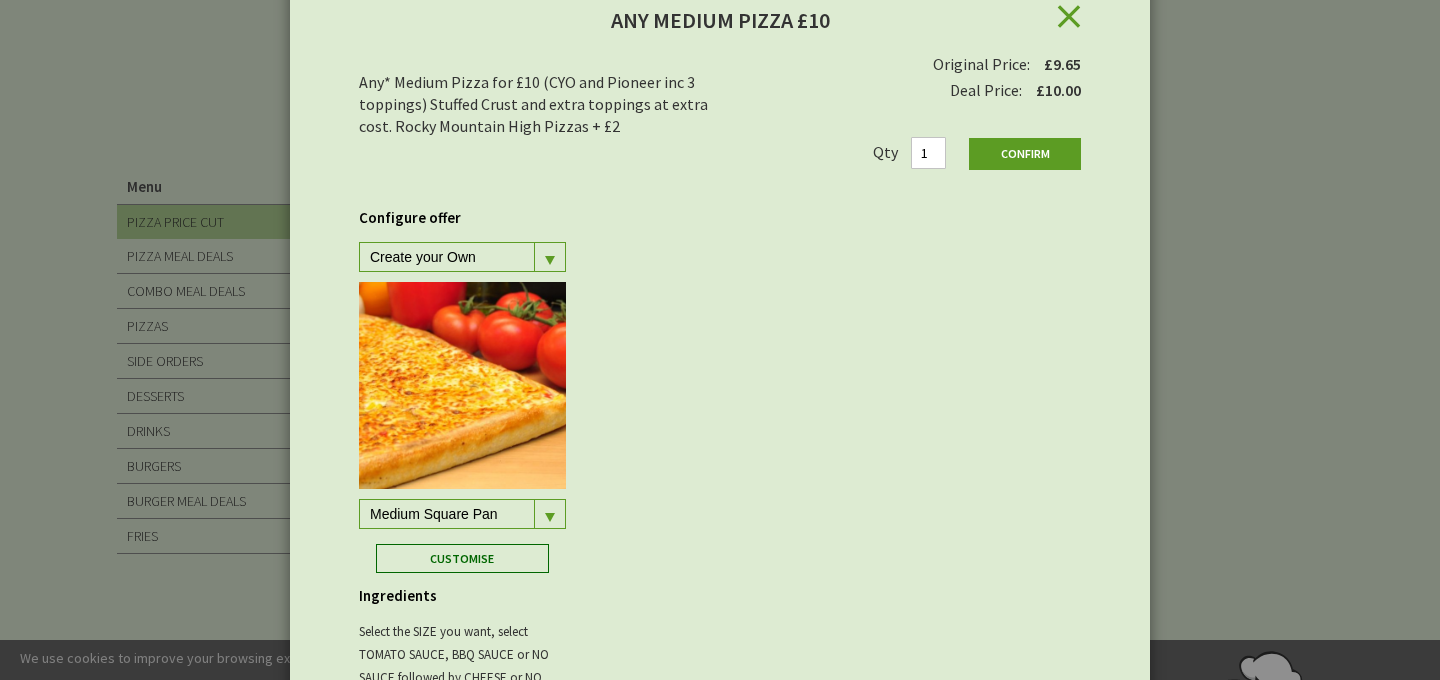 scroll, scrollTop: 312, scrollLeft: 0, axis: vertical 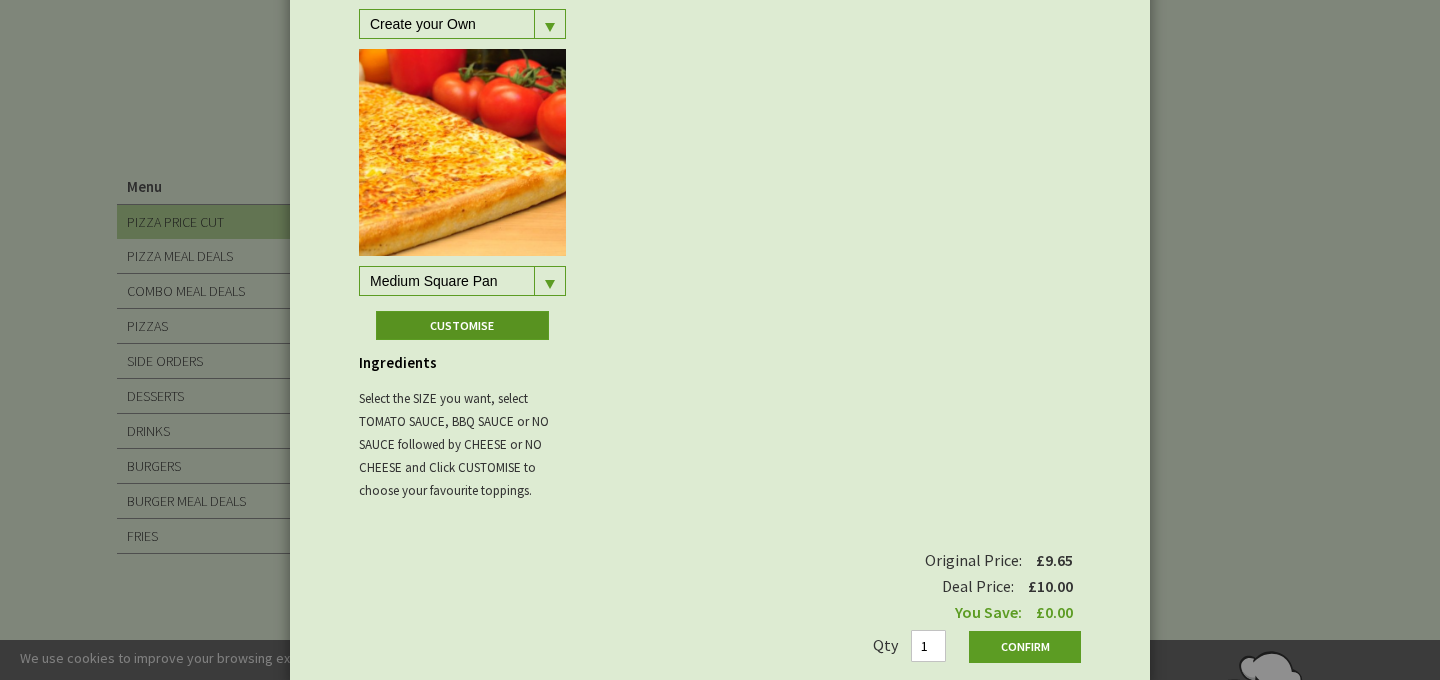 click on "Customise" at bounding box center [463, 325] 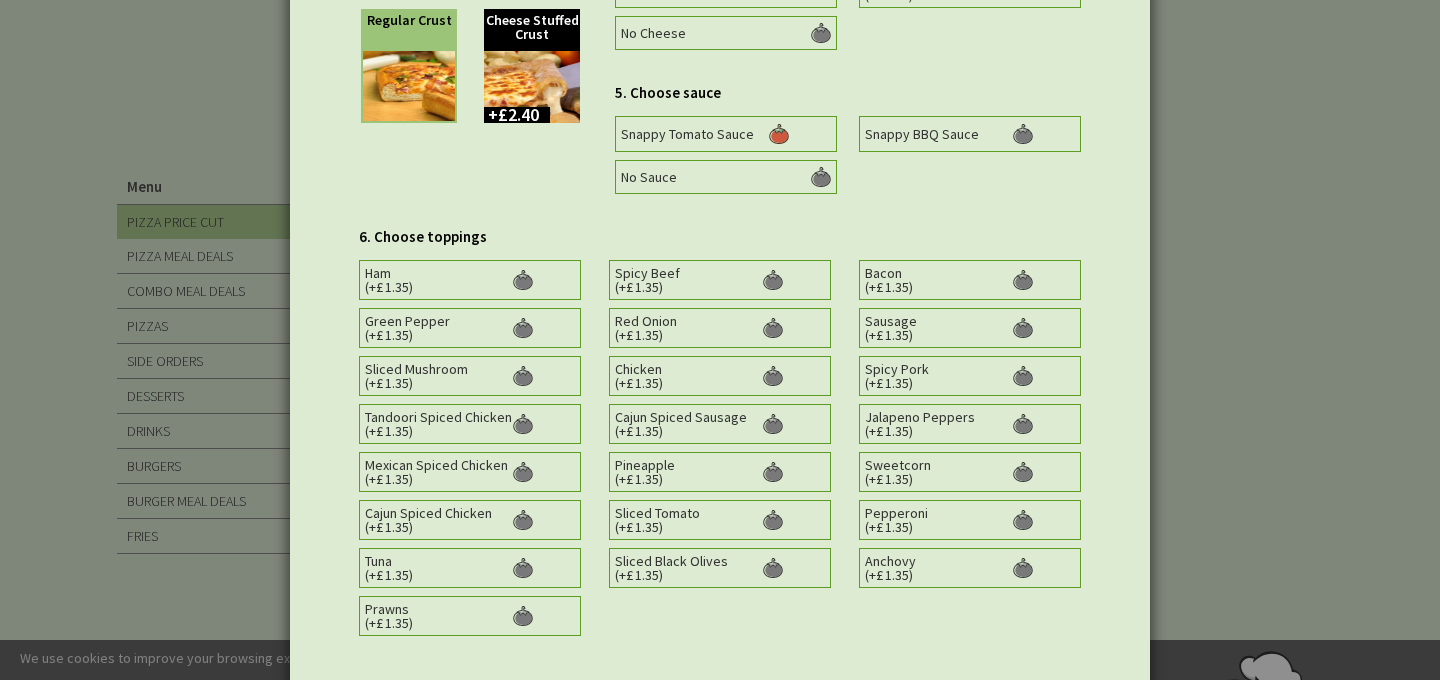 scroll, scrollTop: 557, scrollLeft: 0, axis: vertical 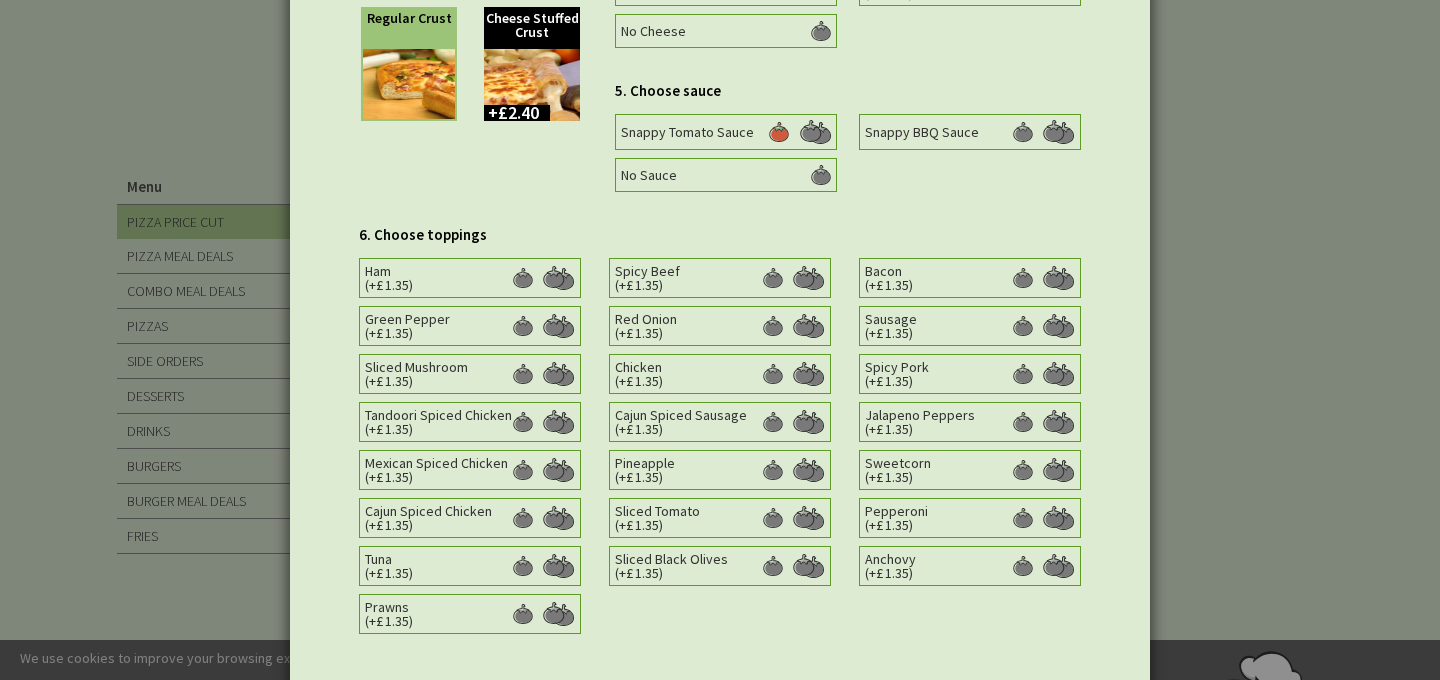 click at bounding box center [523, 278] 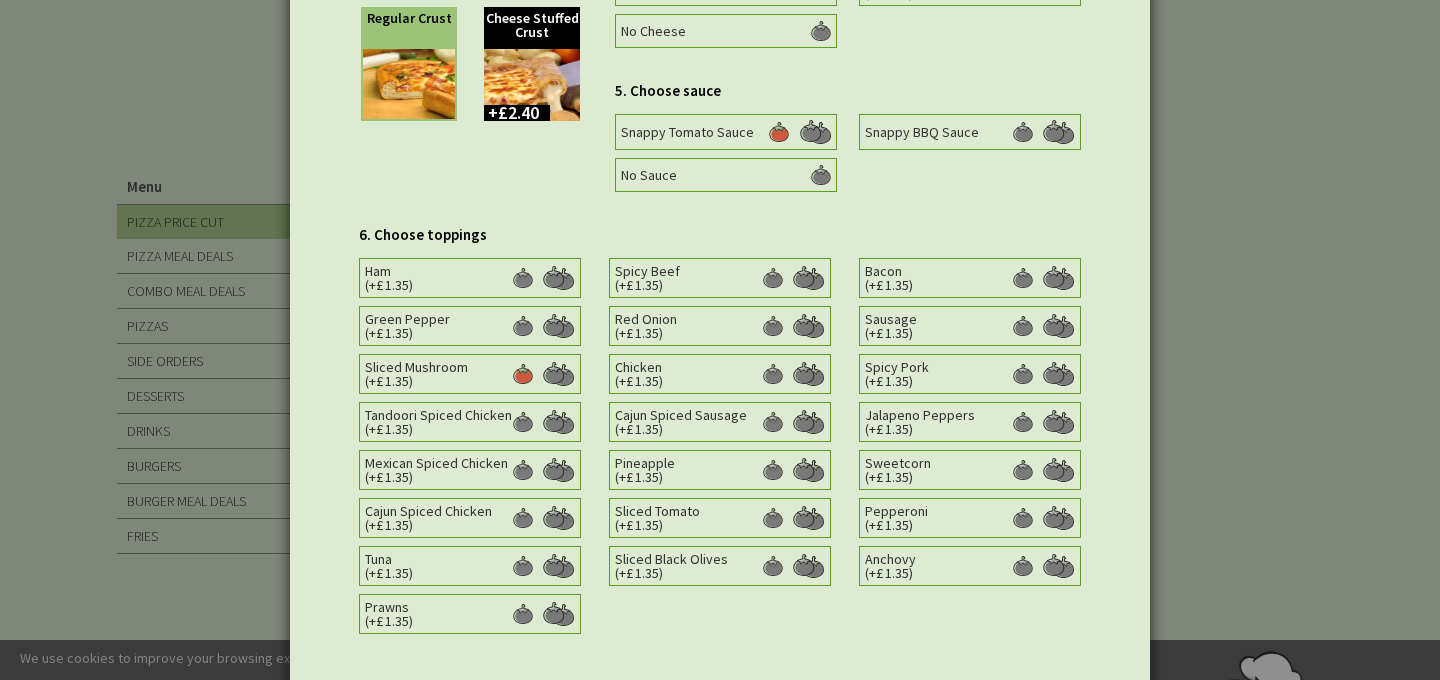 click at bounding box center [559, 278] 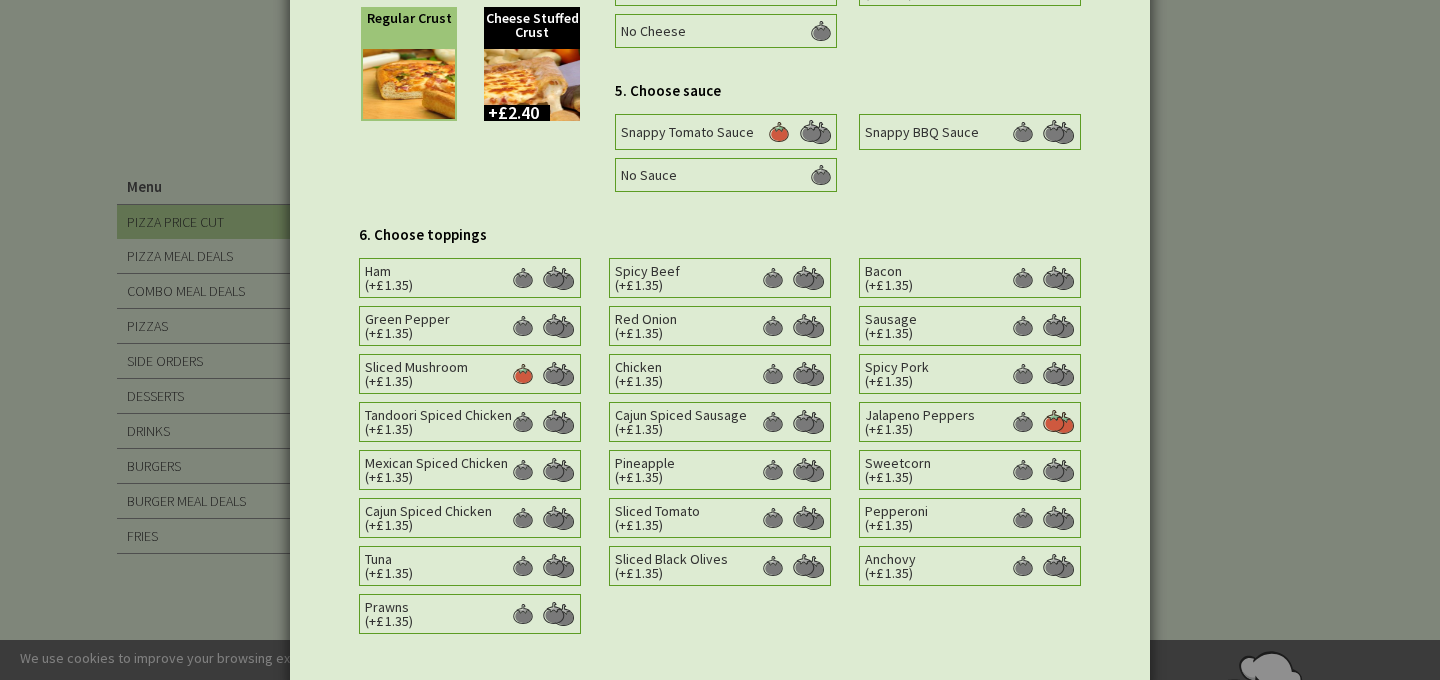 scroll, scrollTop: 638, scrollLeft: 0, axis: vertical 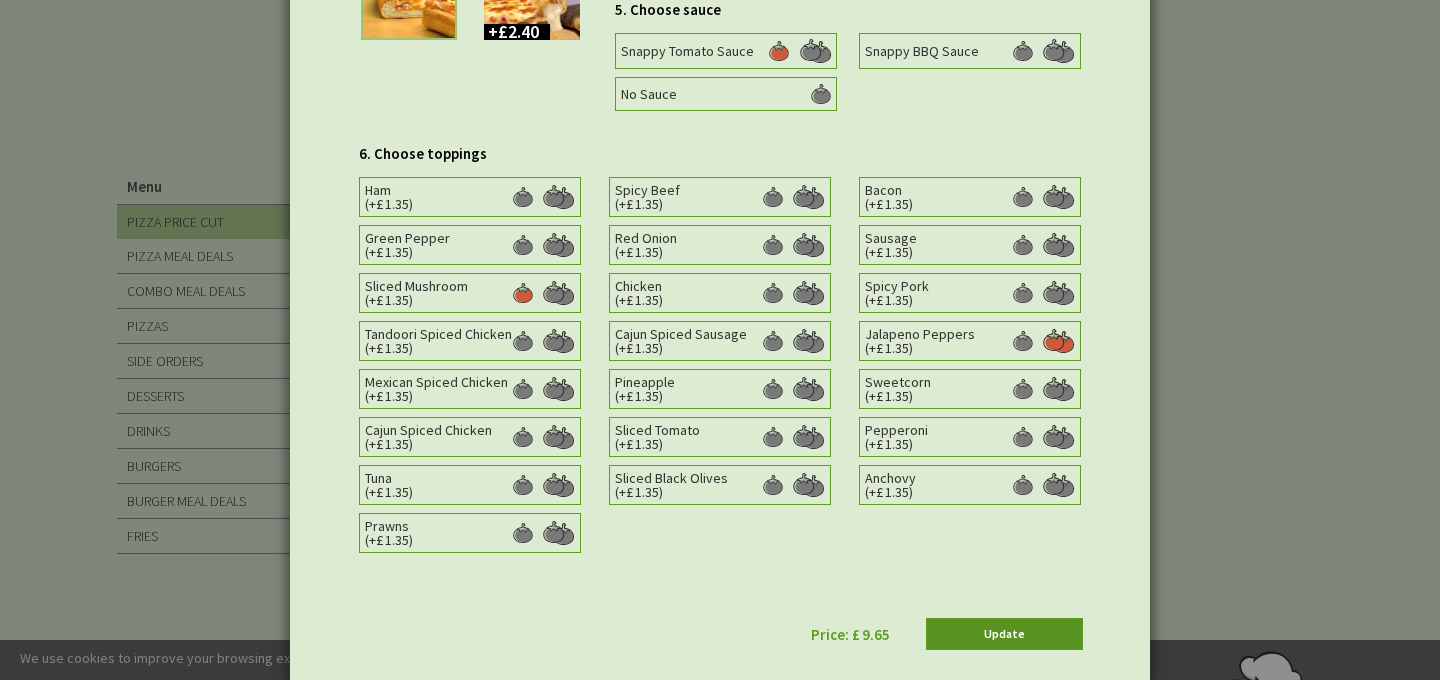 click on "Update" at bounding box center (1004, 634) 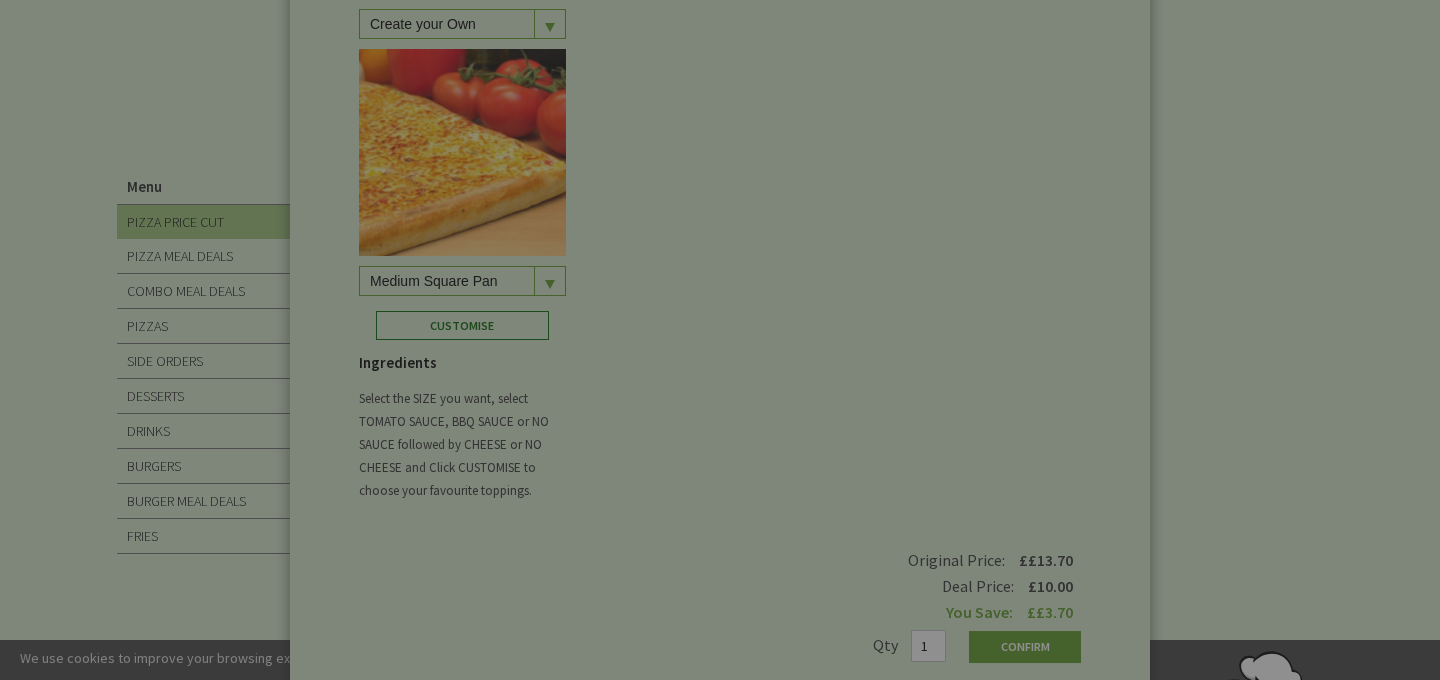 scroll, scrollTop: 0, scrollLeft: 0, axis: both 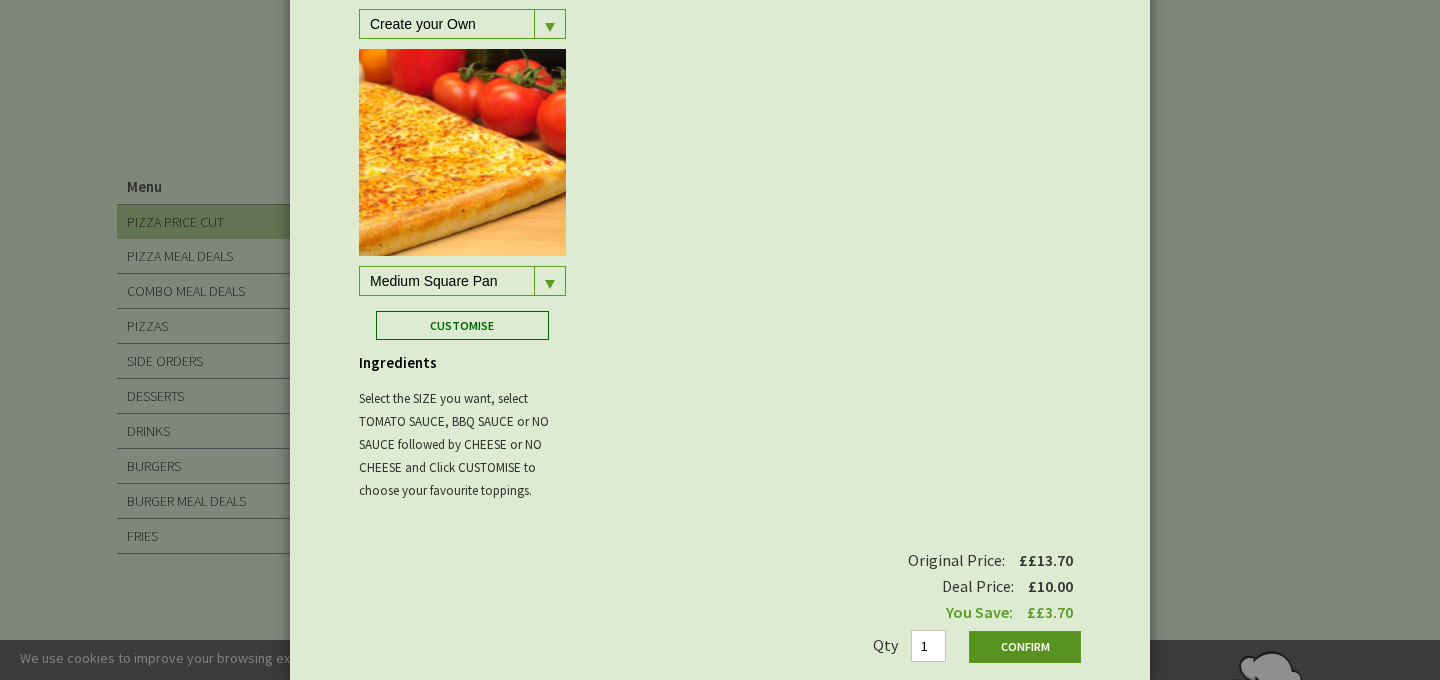 click on "Confirm" at bounding box center (1025, 647) 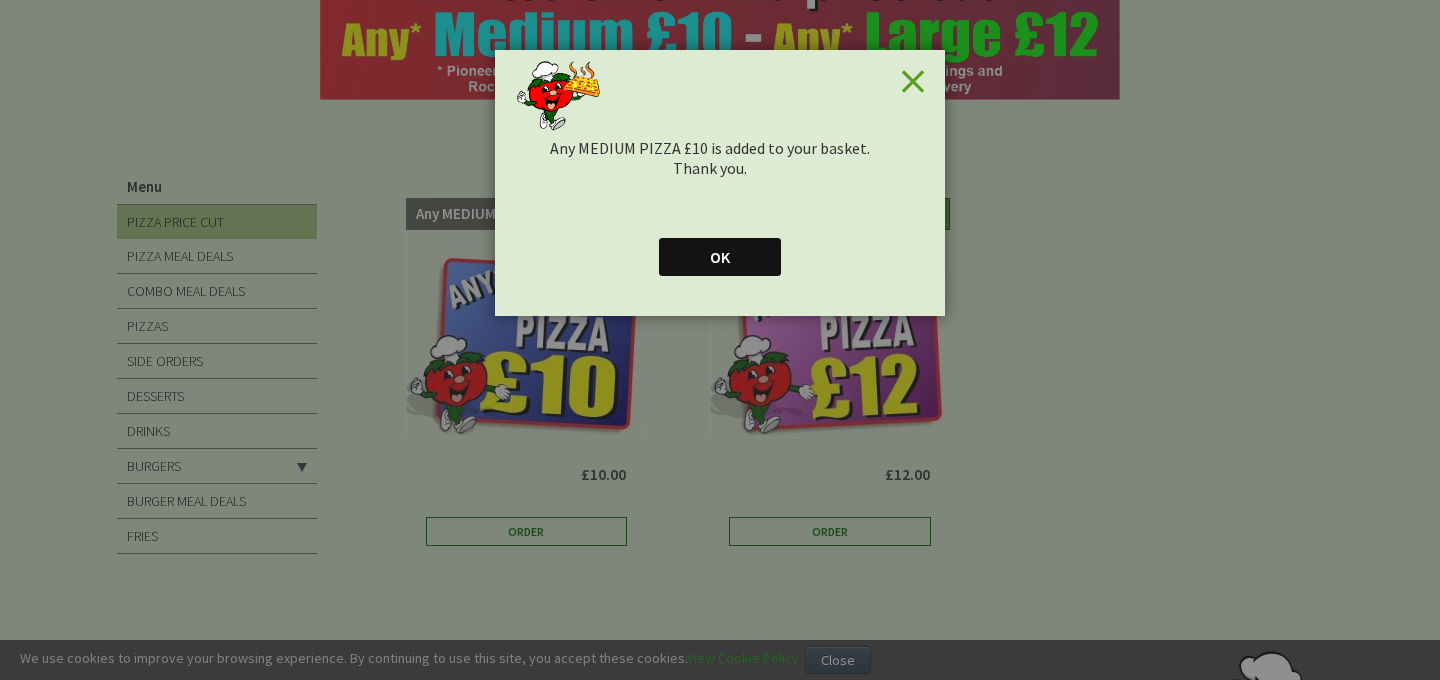 scroll, scrollTop: 0, scrollLeft: 0, axis: both 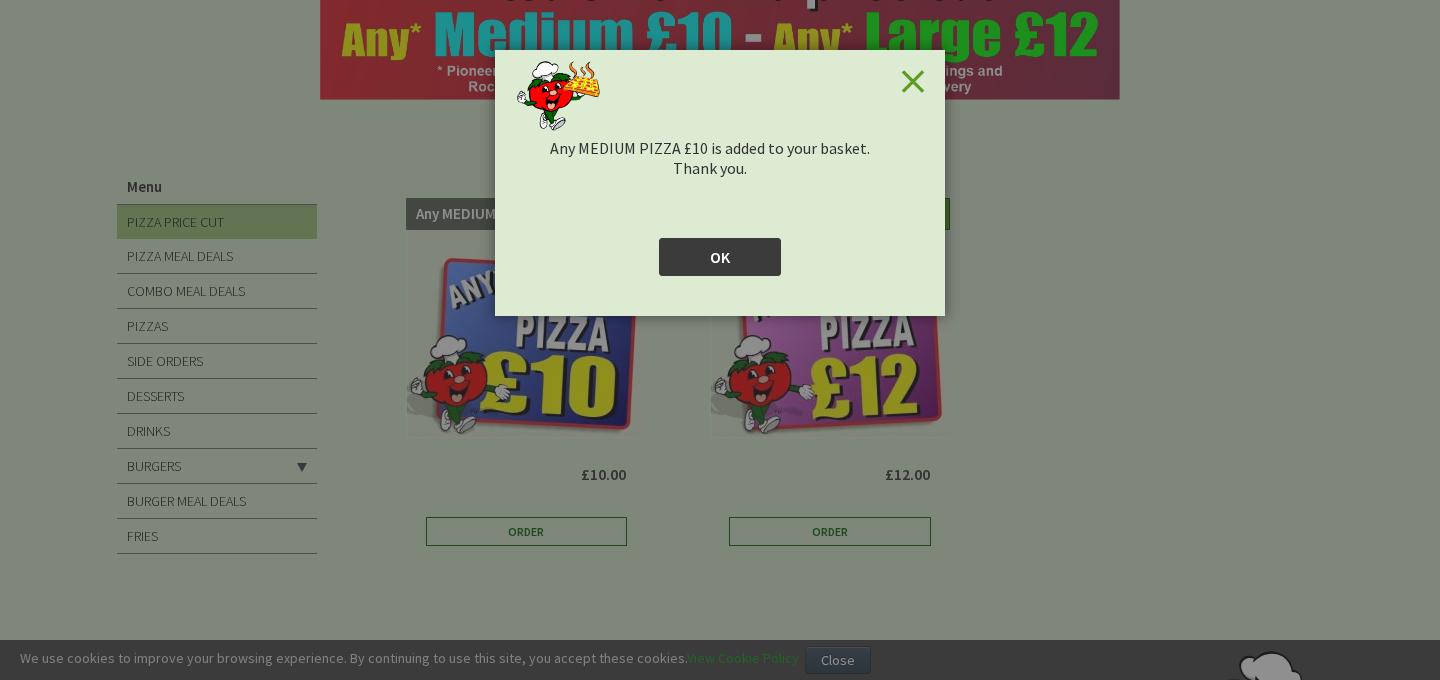 click on "OK" at bounding box center [720, 257] 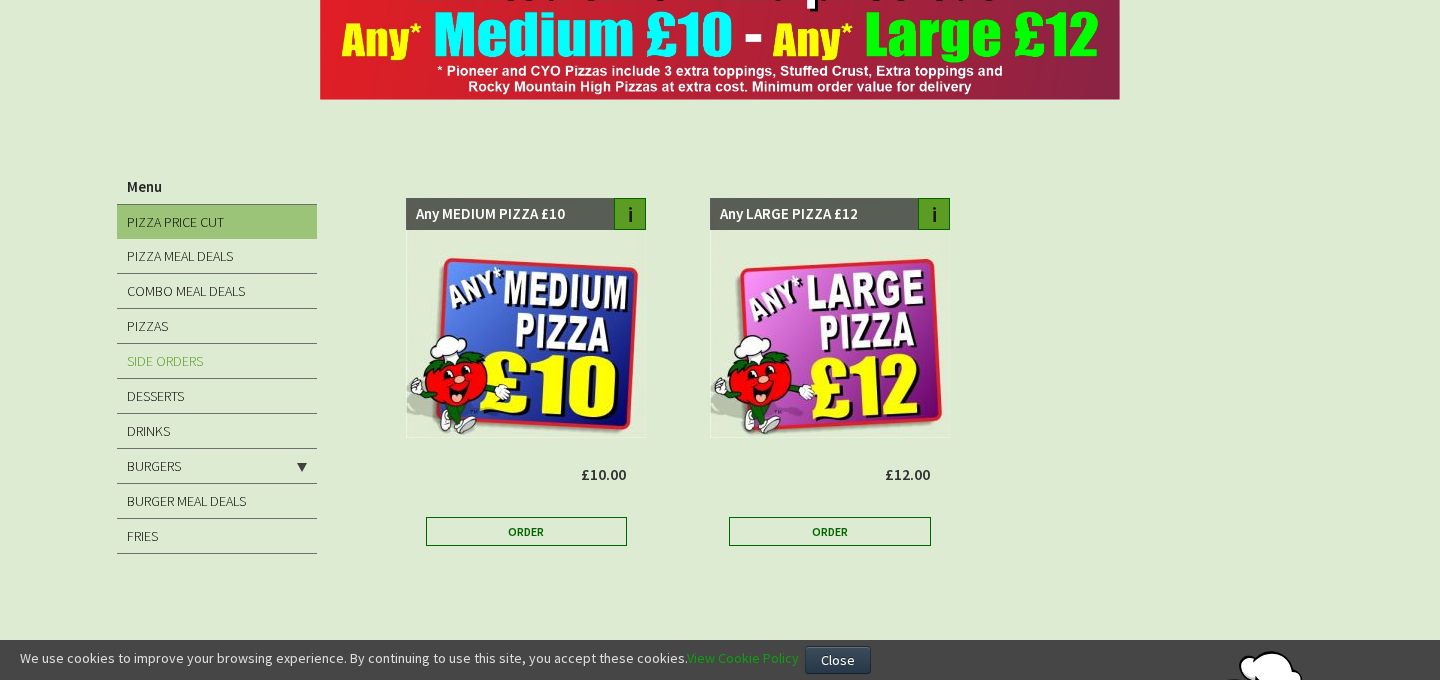 click on "SIDE ORDERS" at bounding box center (165, 361) 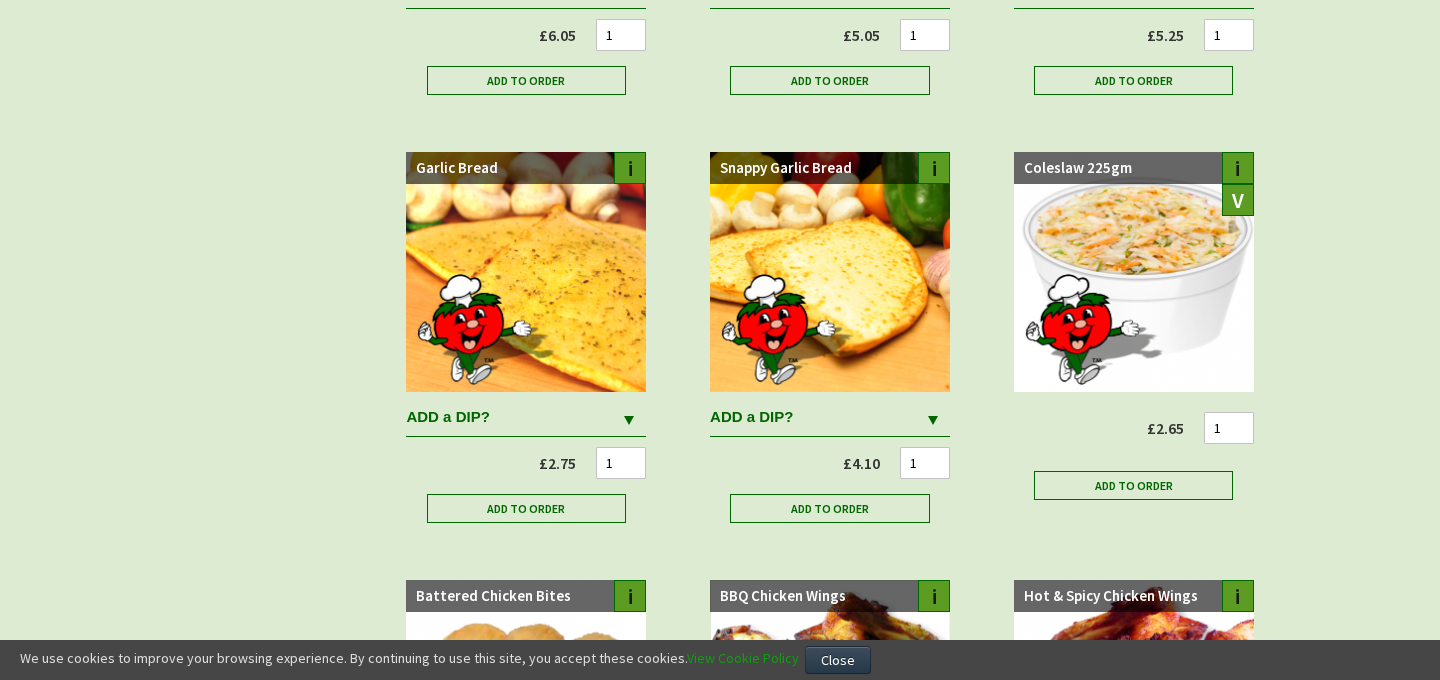 scroll, scrollTop: 956, scrollLeft: 0, axis: vertical 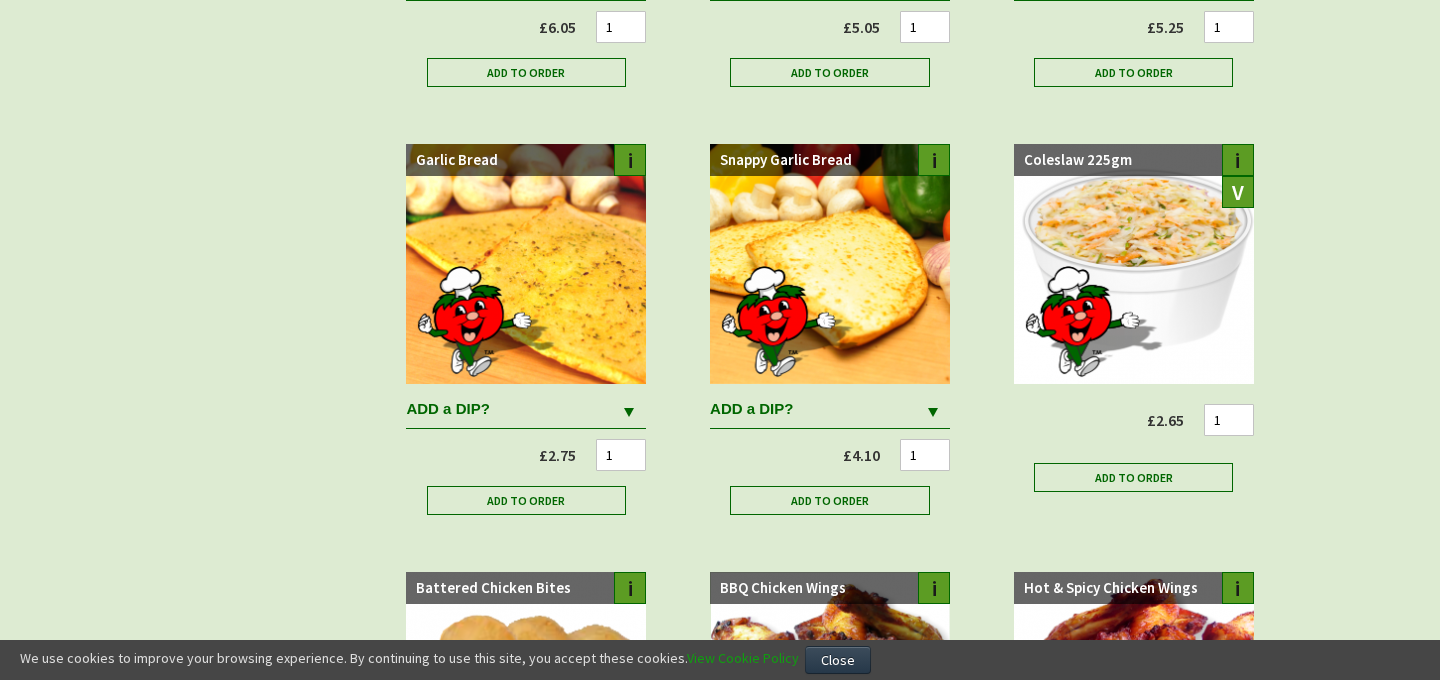 type on "[USERNAME]@example.com" 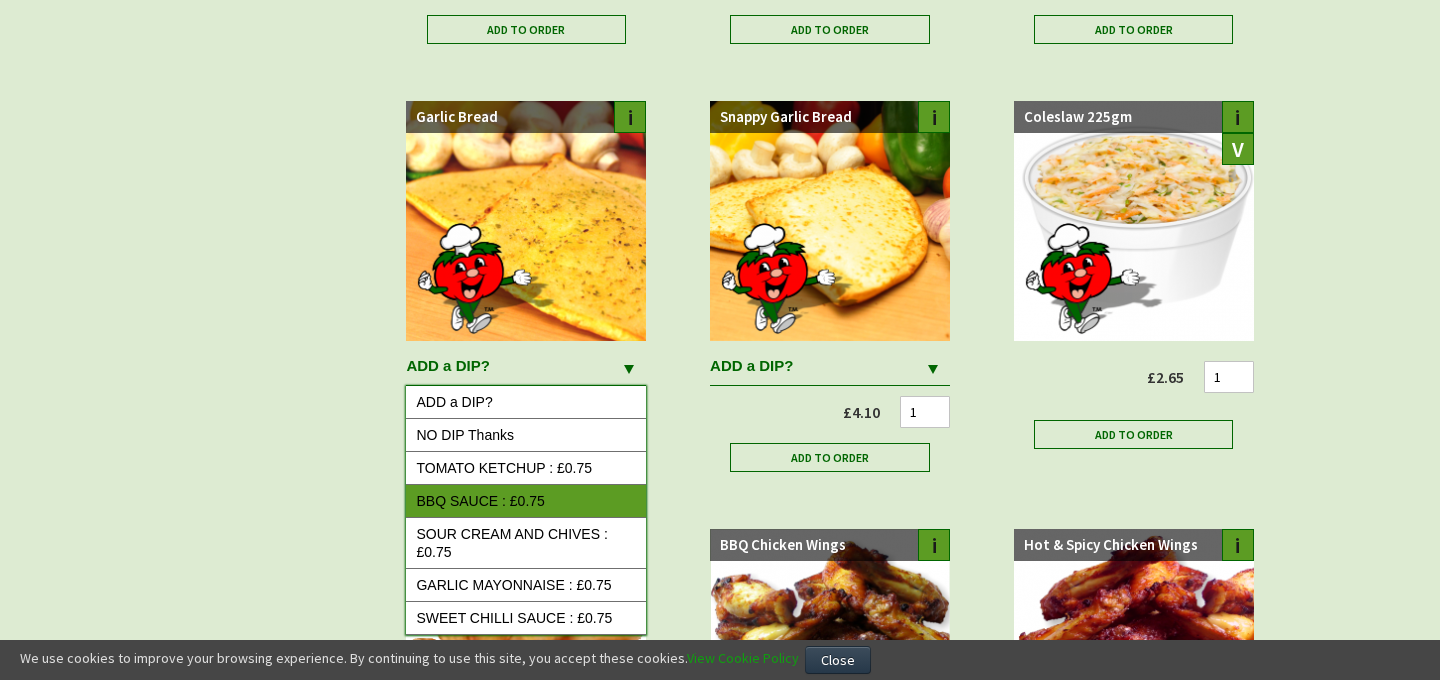 scroll, scrollTop: 1001, scrollLeft: 0, axis: vertical 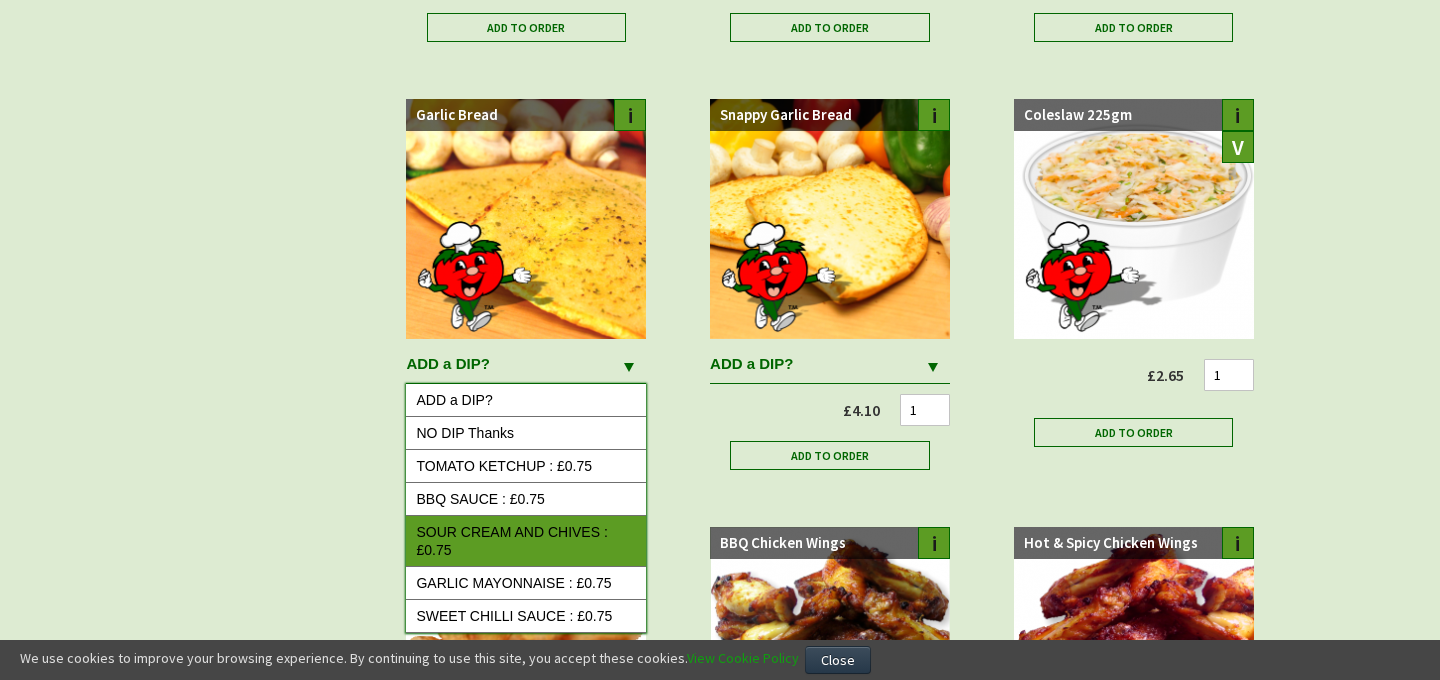 click on "SOUR CREAM AND CHIVES : £0.75" at bounding box center (526, 541) 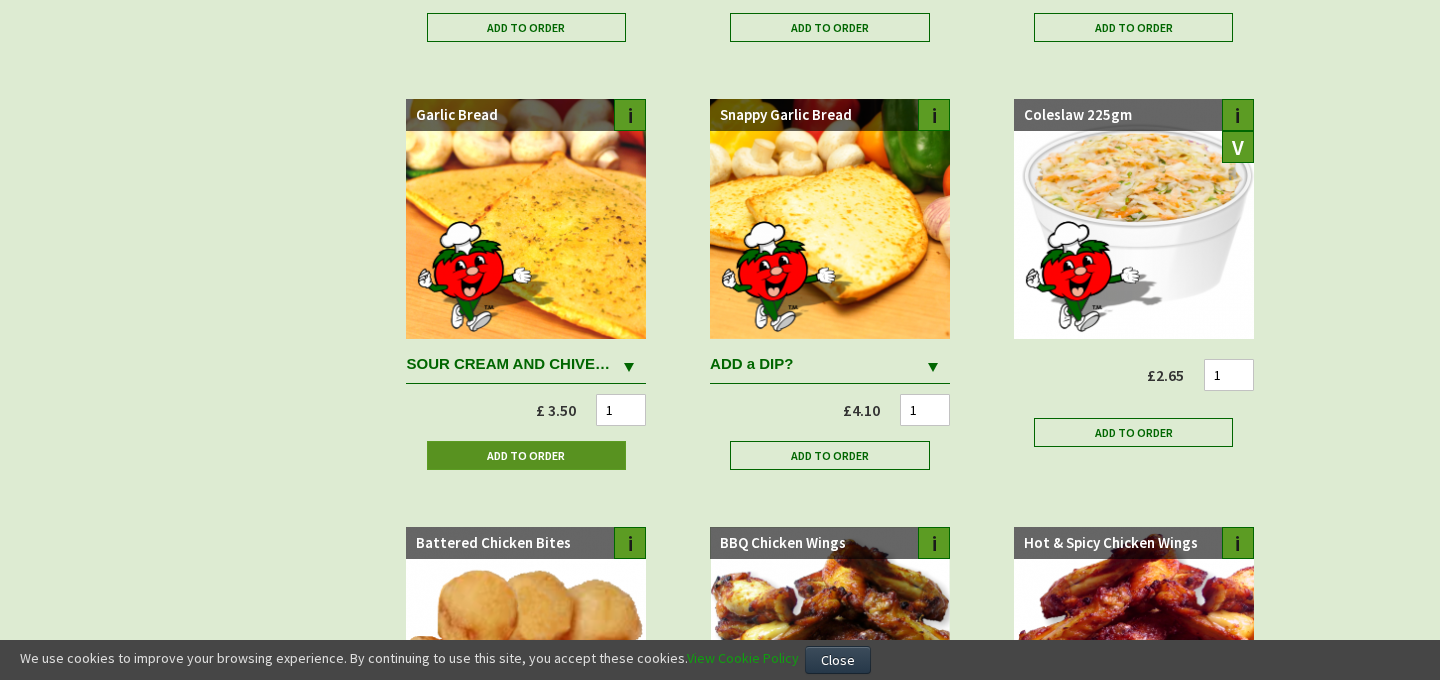 click on "Add to Order" at bounding box center [526, 455] 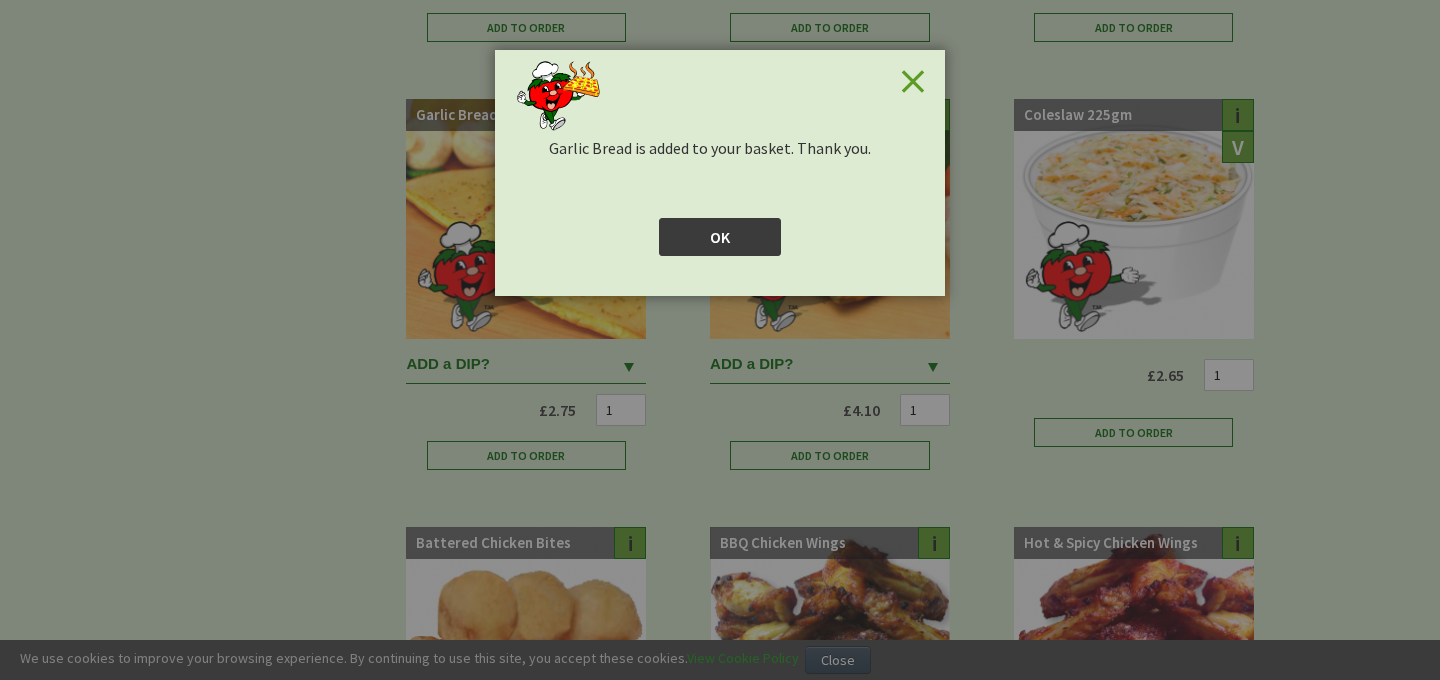 click on "OK" at bounding box center (720, 237) 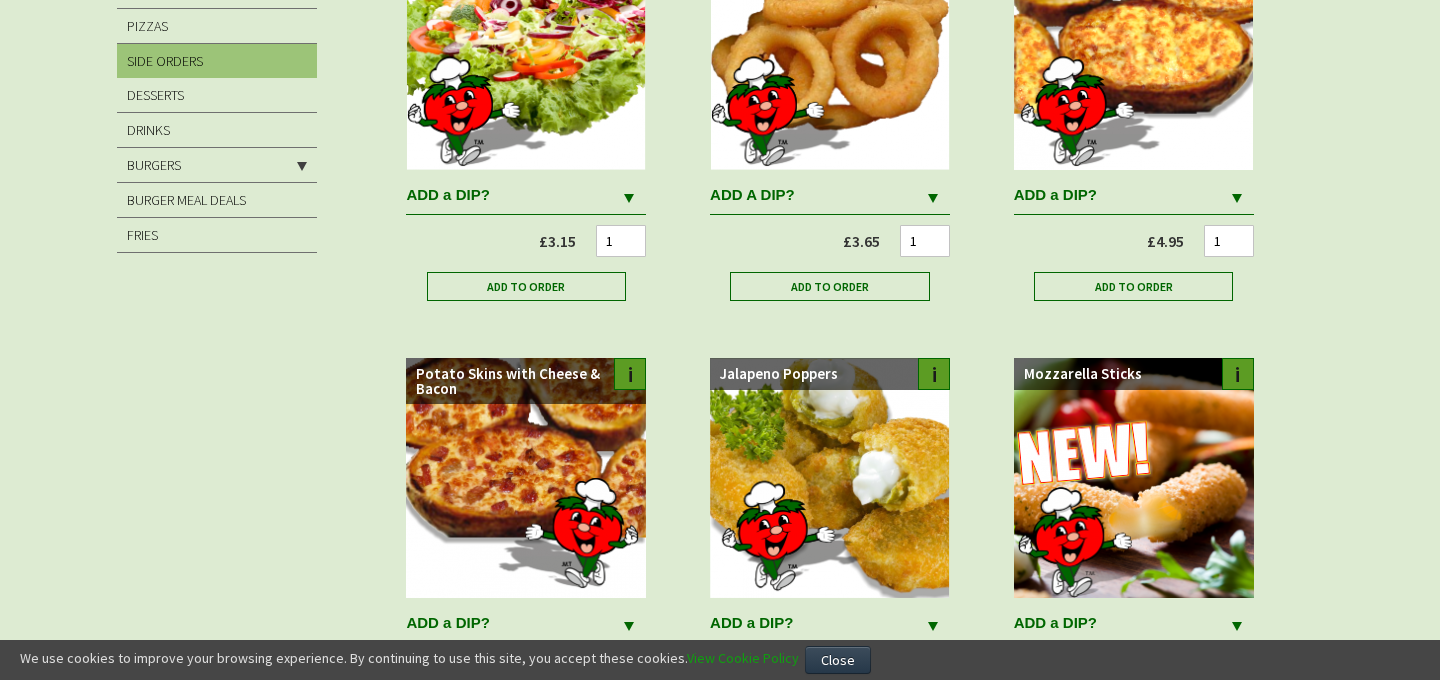 scroll, scrollTop: 0, scrollLeft: 0, axis: both 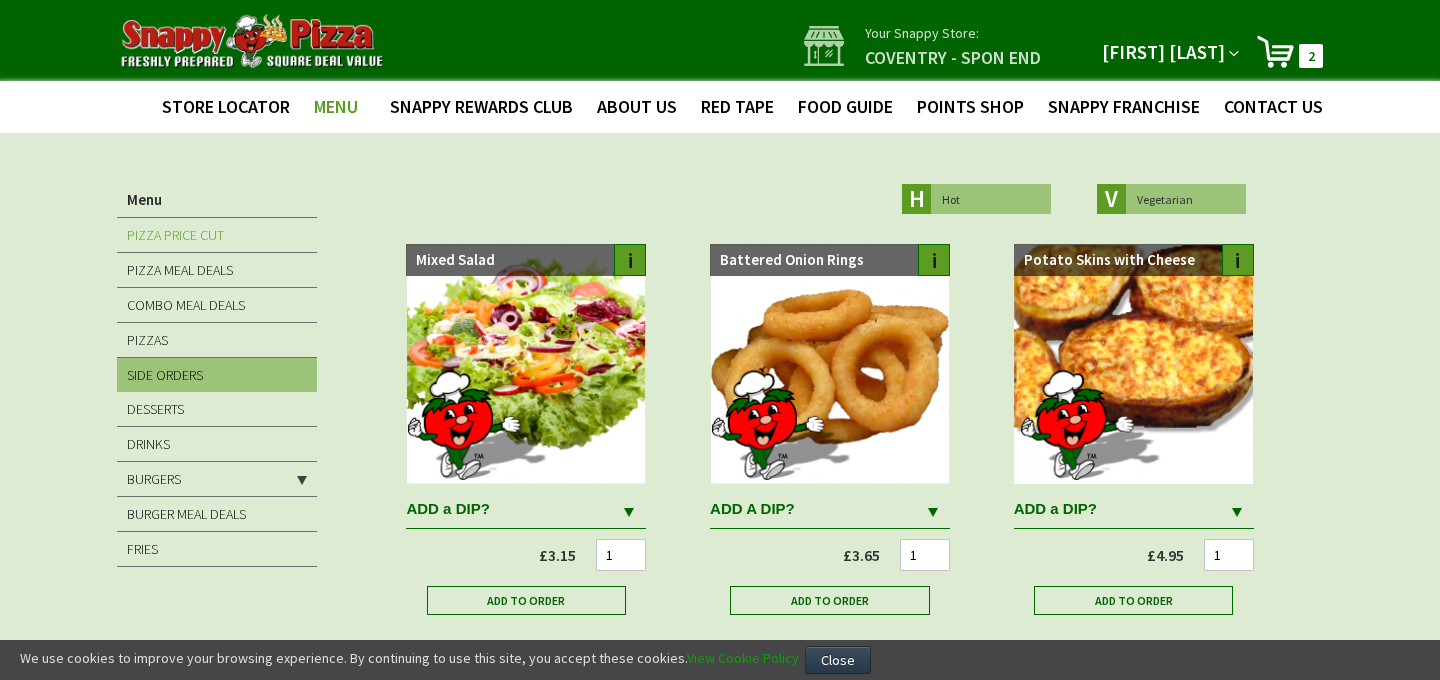click on "PIZZA PRICE CUT" at bounding box center (175, 235) 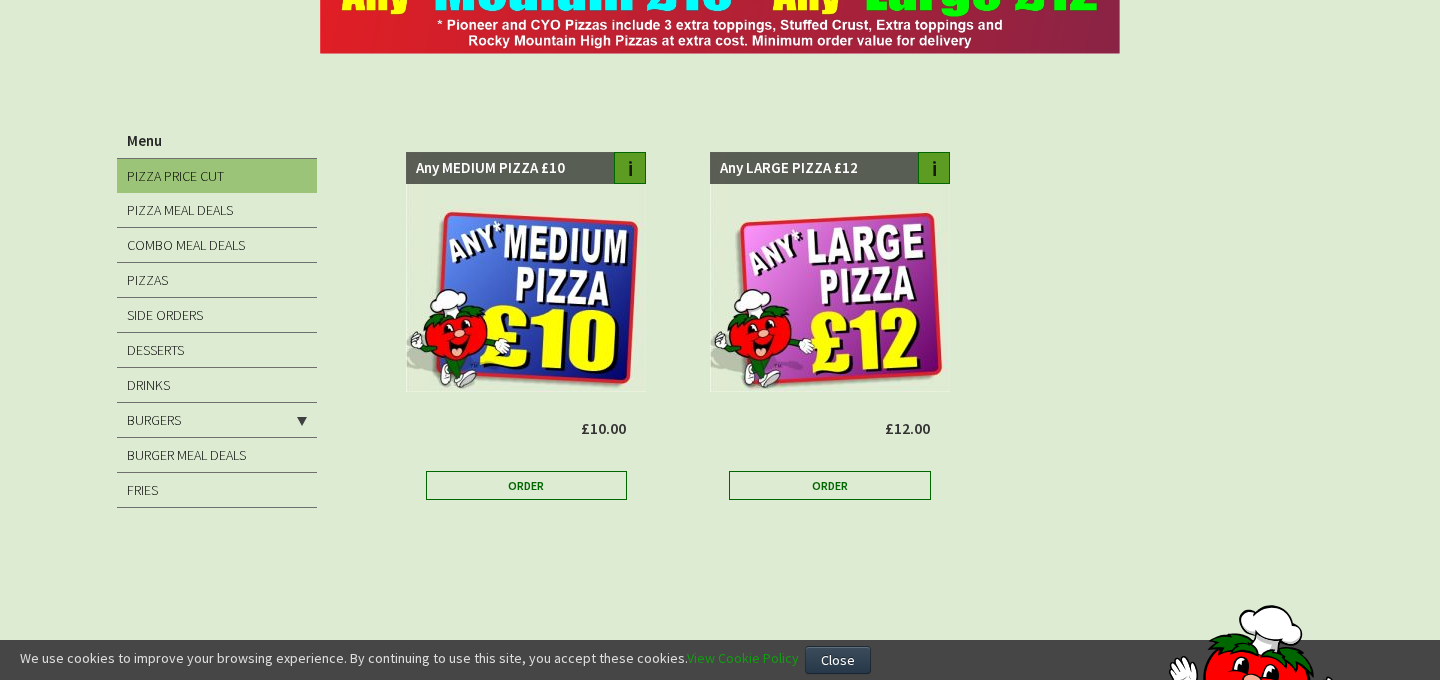 scroll, scrollTop: 268, scrollLeft: 0, axis: vertical 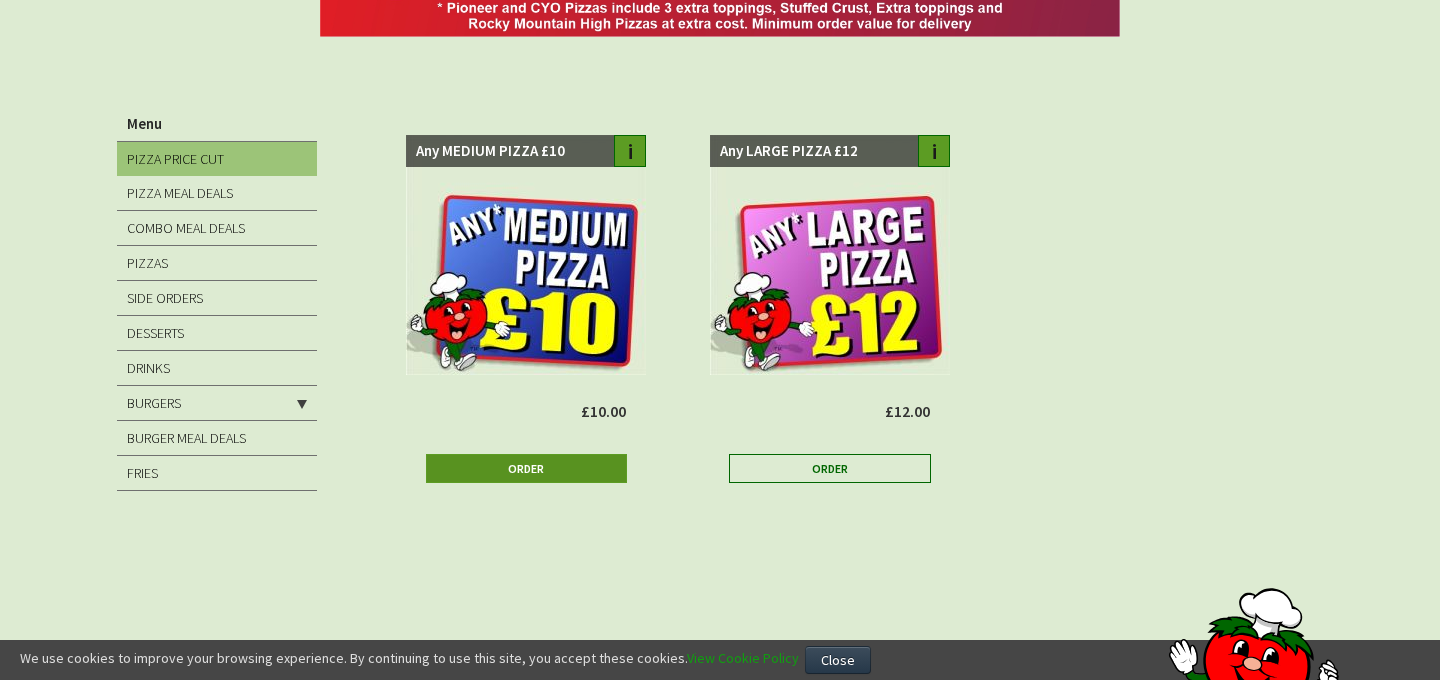 type on "[EMAIL]" 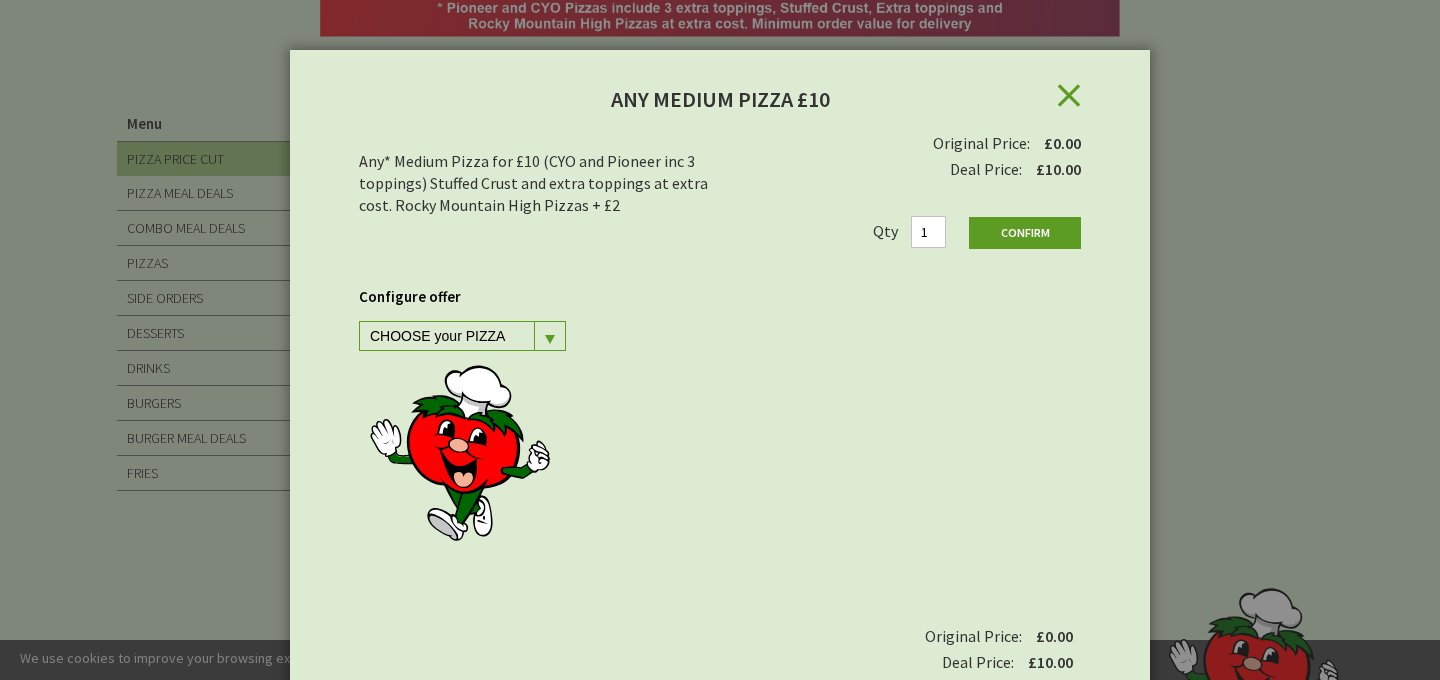 scroll, scrollTop: 79, scrollLeft: 0, axis: vertical 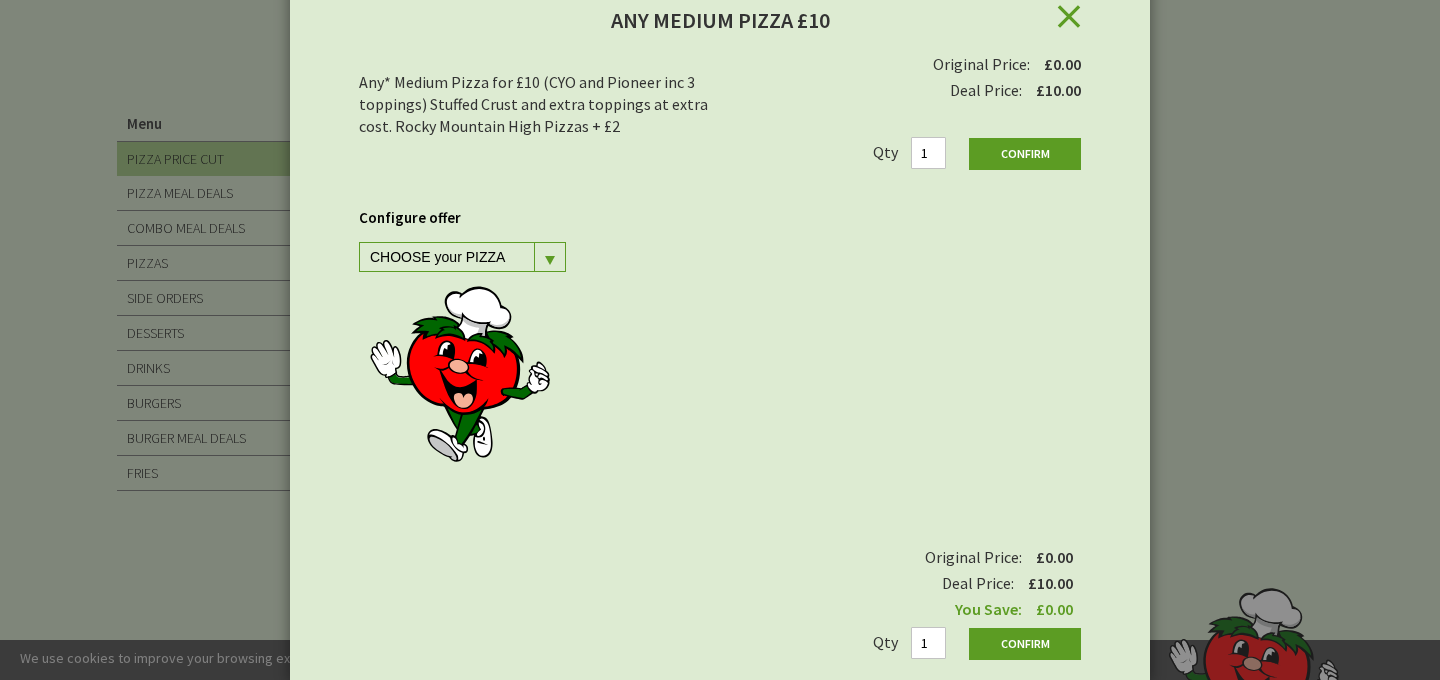 click at bounding box center (549, 257) 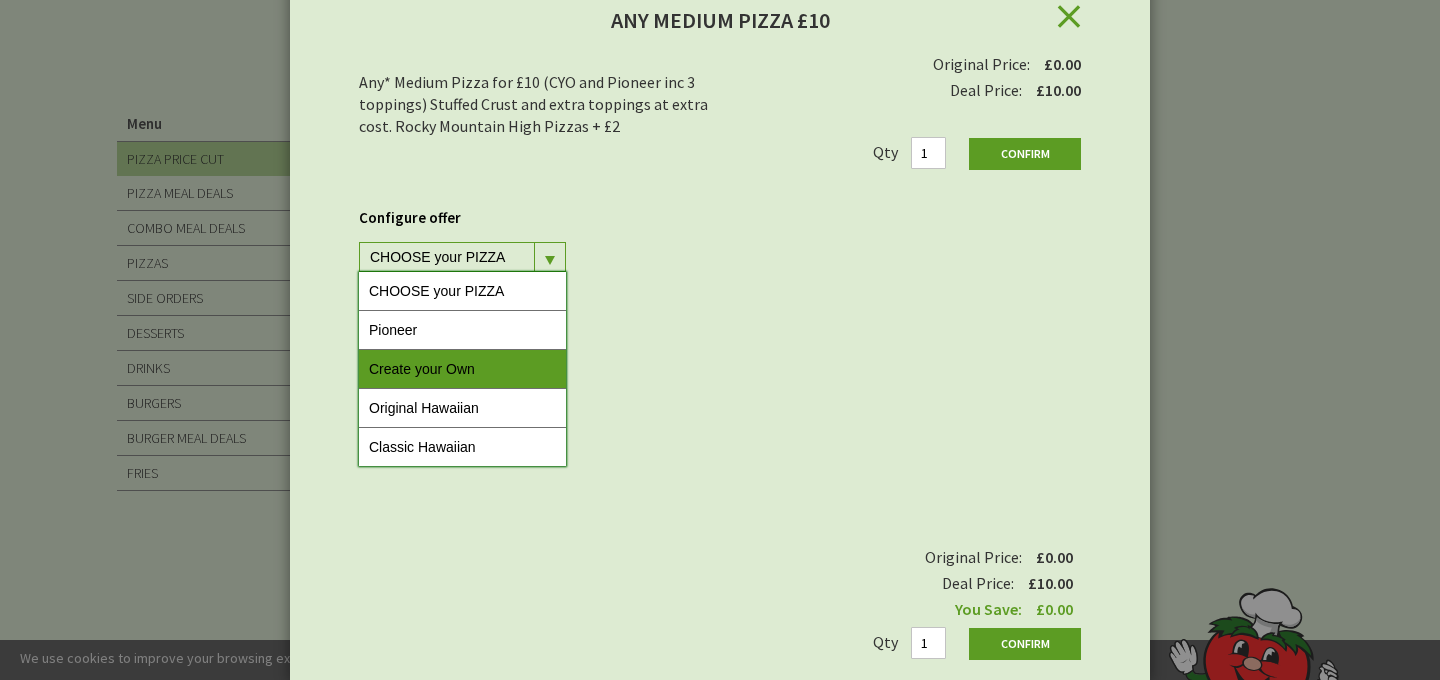 click on "Create your Own" at bounding box center (462, 369) 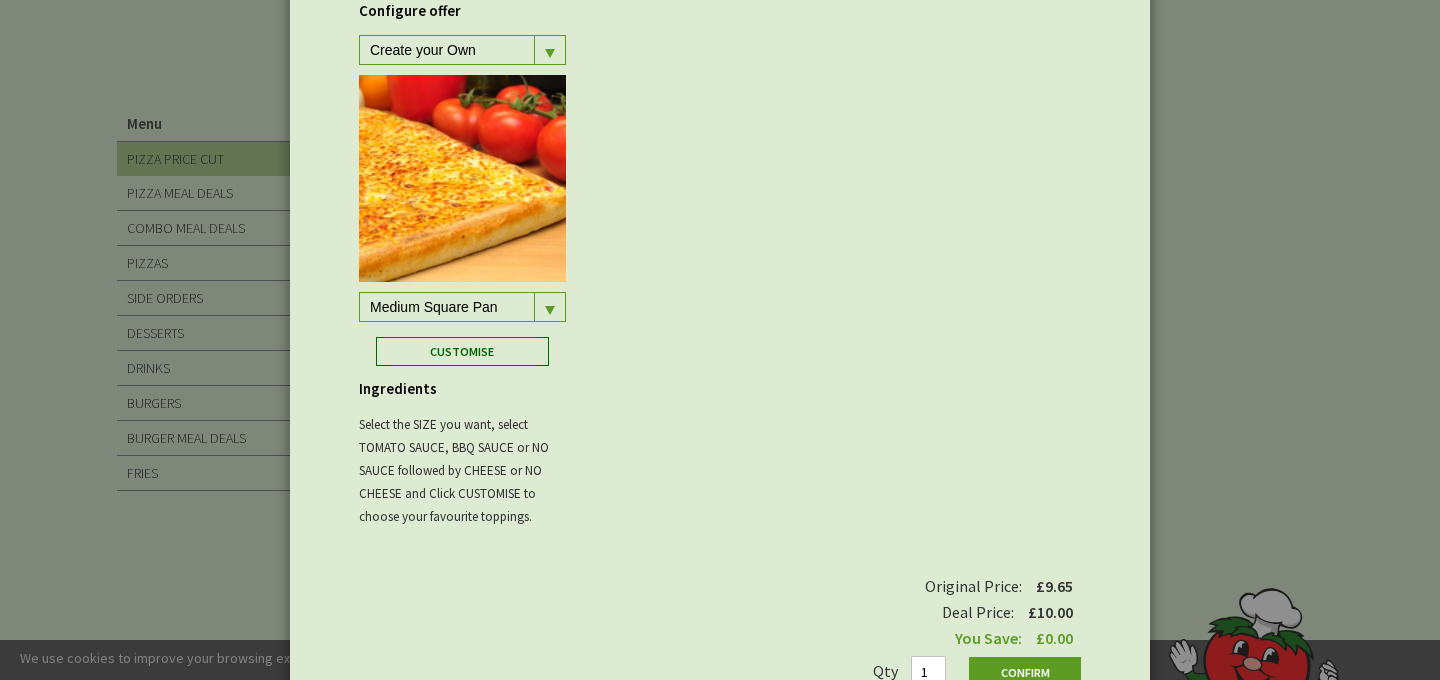 scroll, scrollTop: 295, scrollLeft: 0, axis: vertical 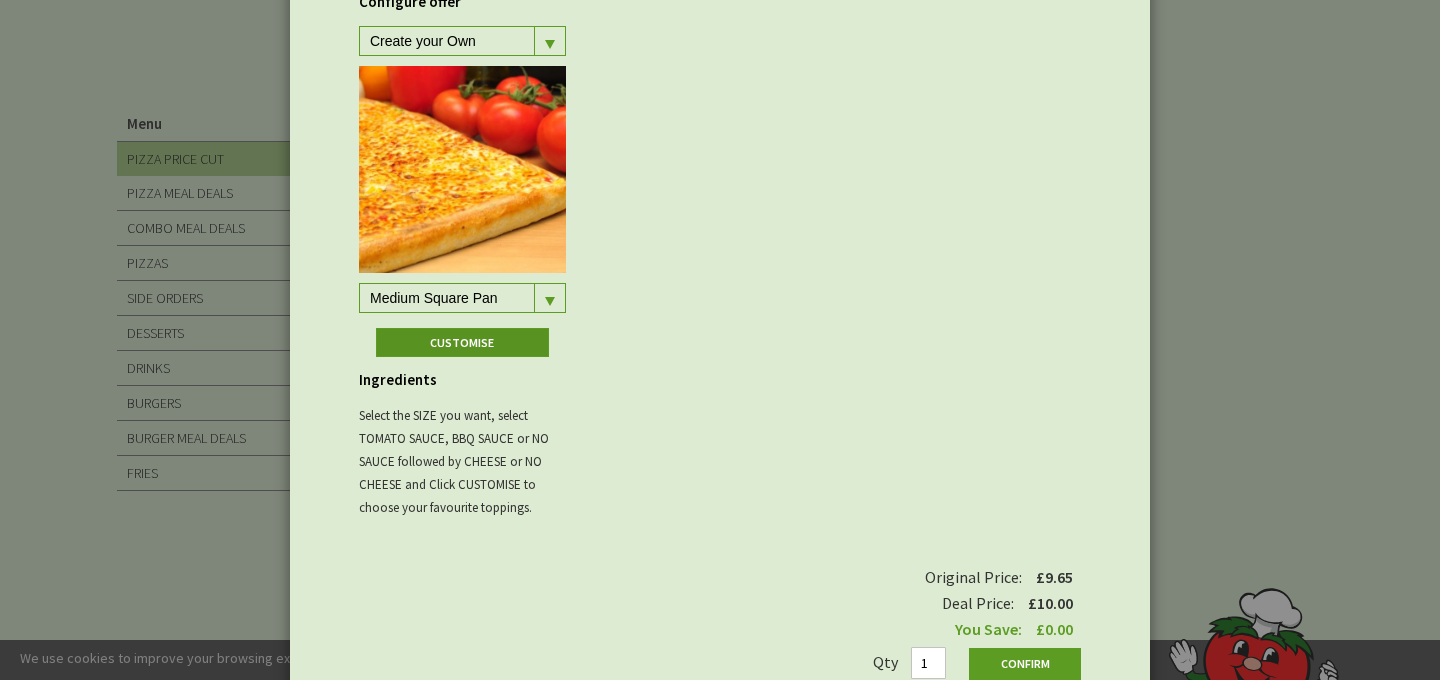 click on "Customise" at bounding box center [463, 342] 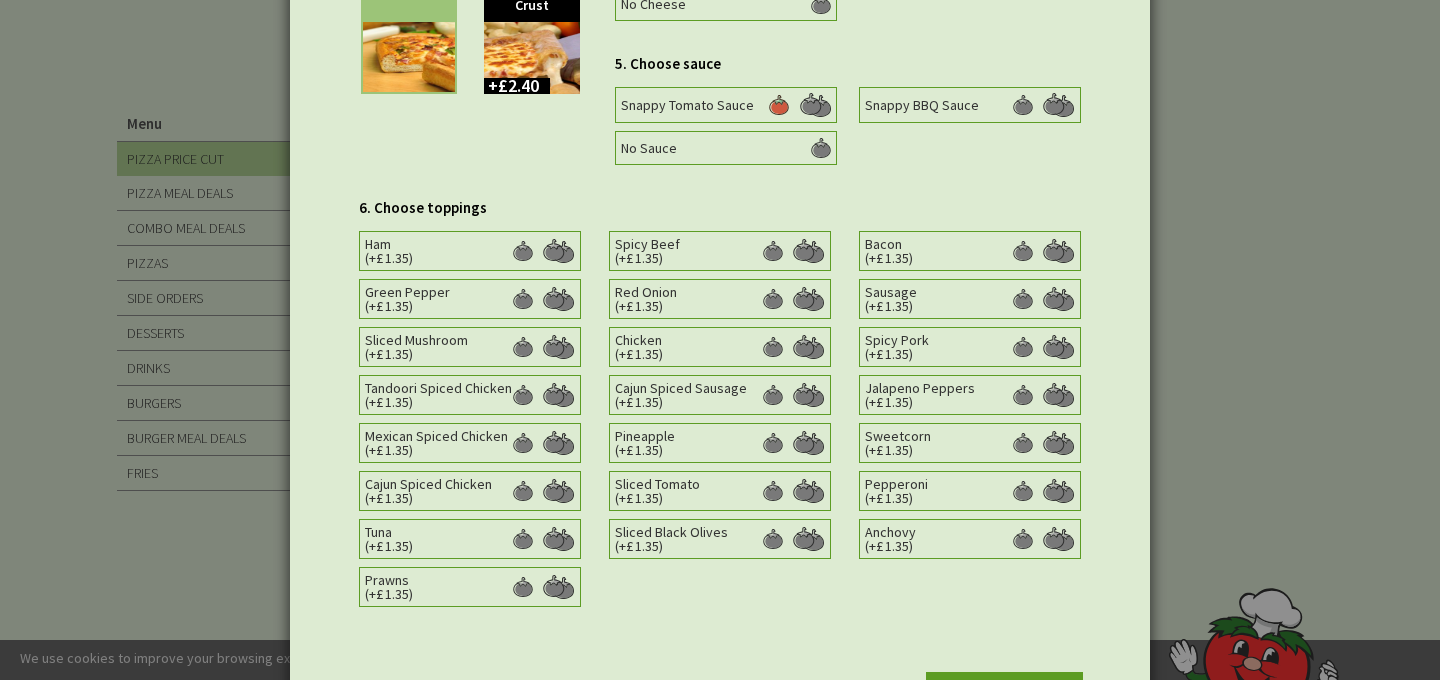 scroll, scrollTop: 613, scrollLeft: 0, axis: vertical 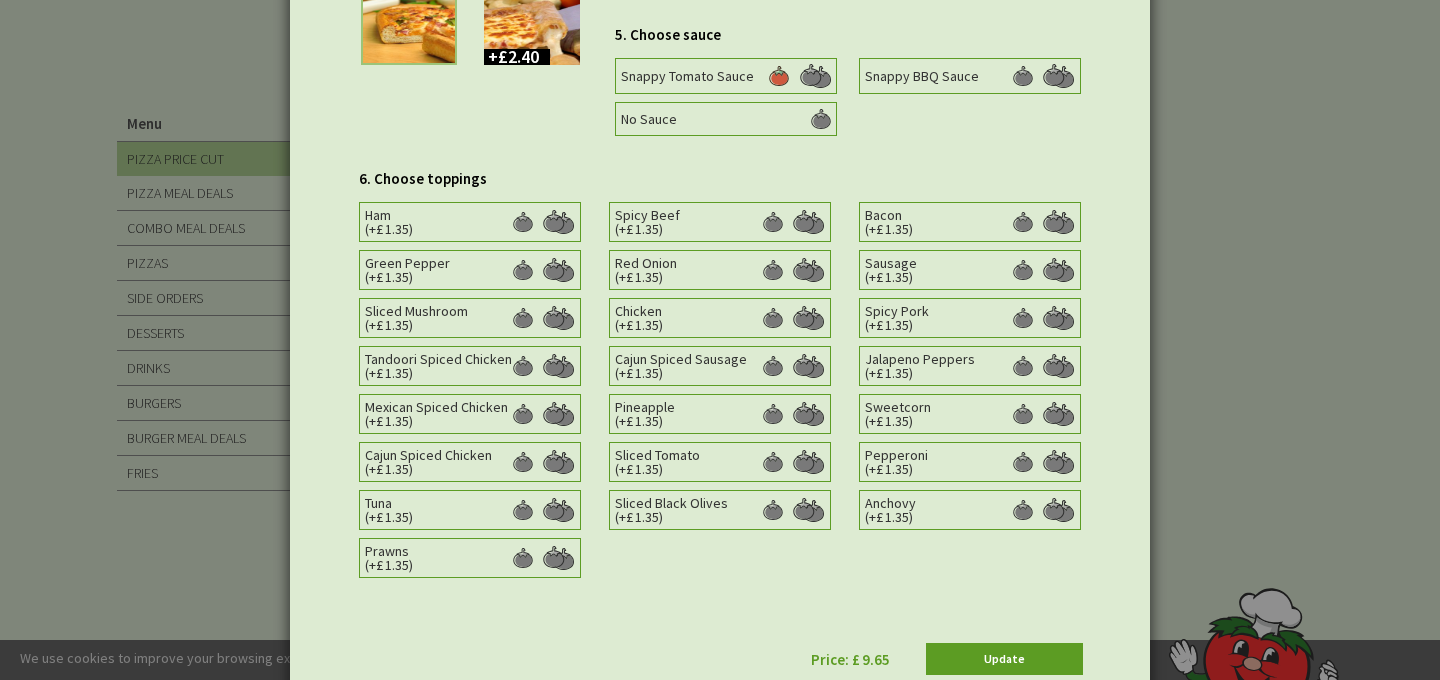 click at bounding box center (559, 222) 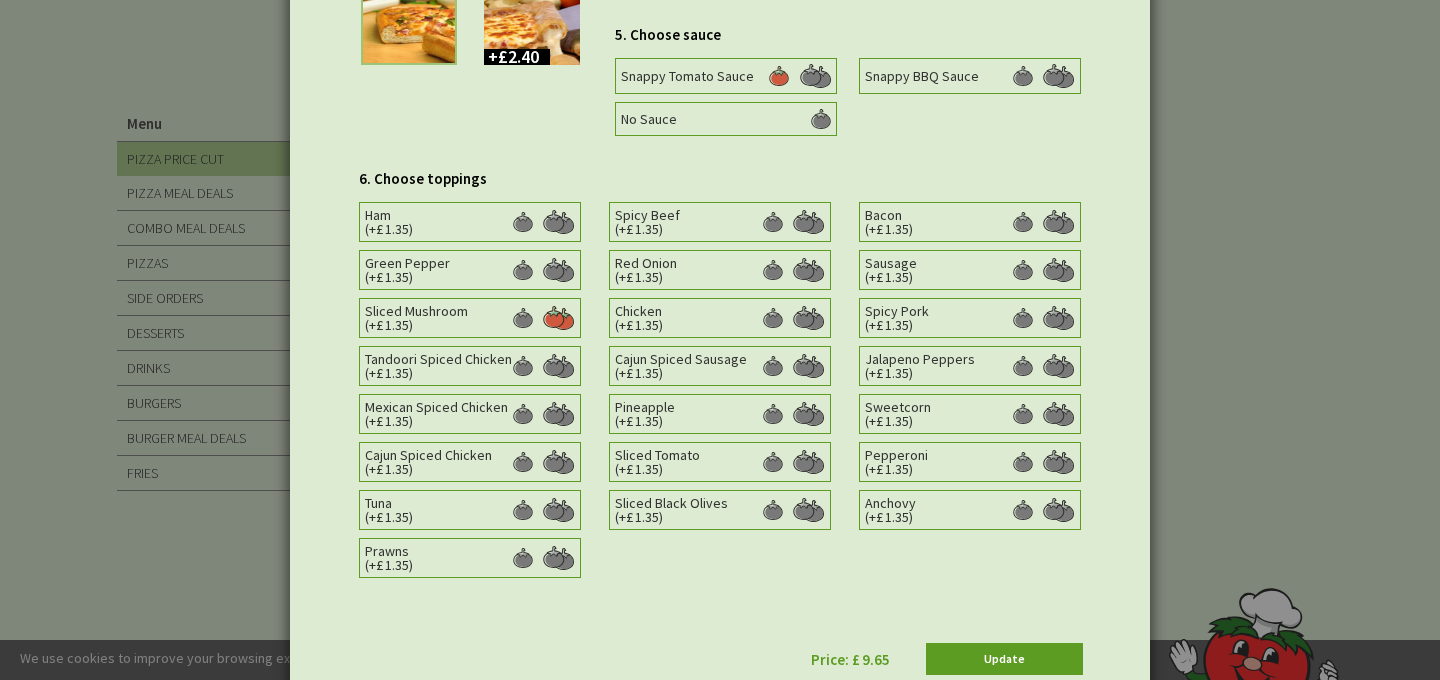 click at bounding box center [523, 222] 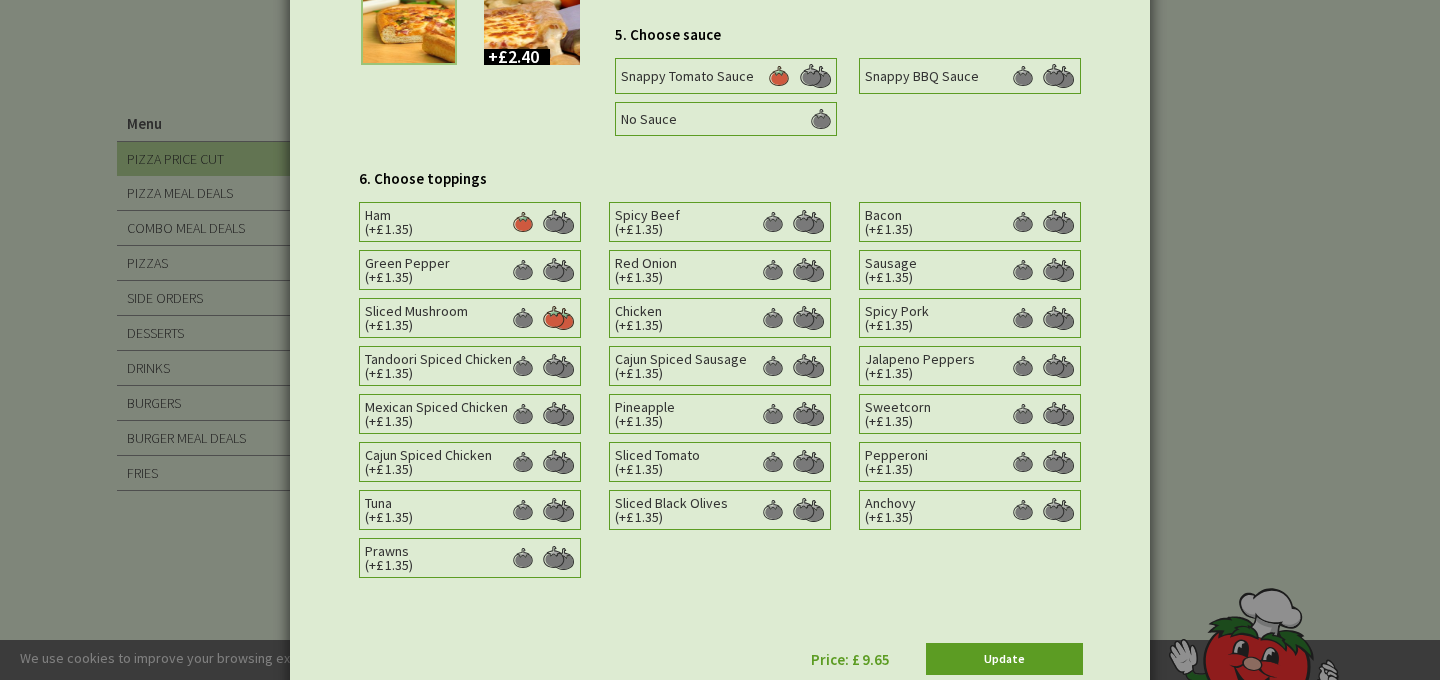 scroll, scrollTop: 638, scrollLeft: 0, axis: vertical 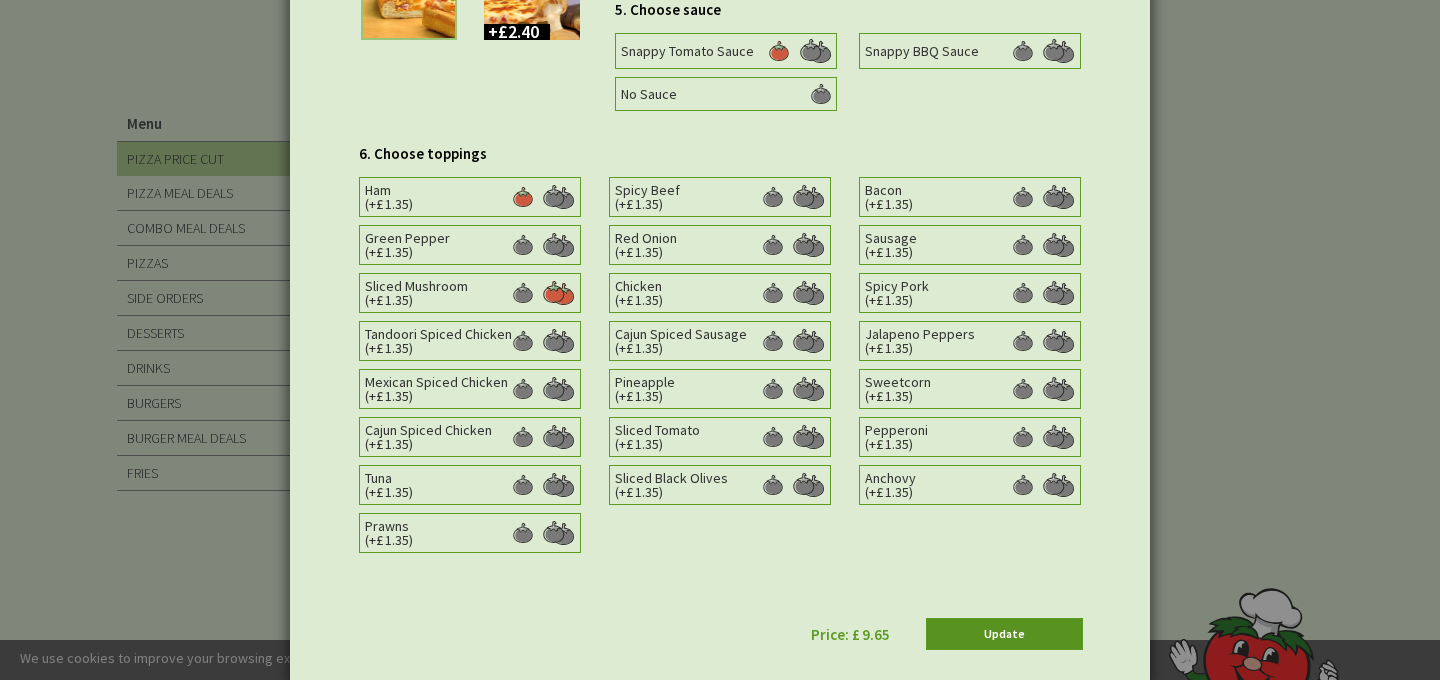click on "Update" at bounding box center [1004, 634] 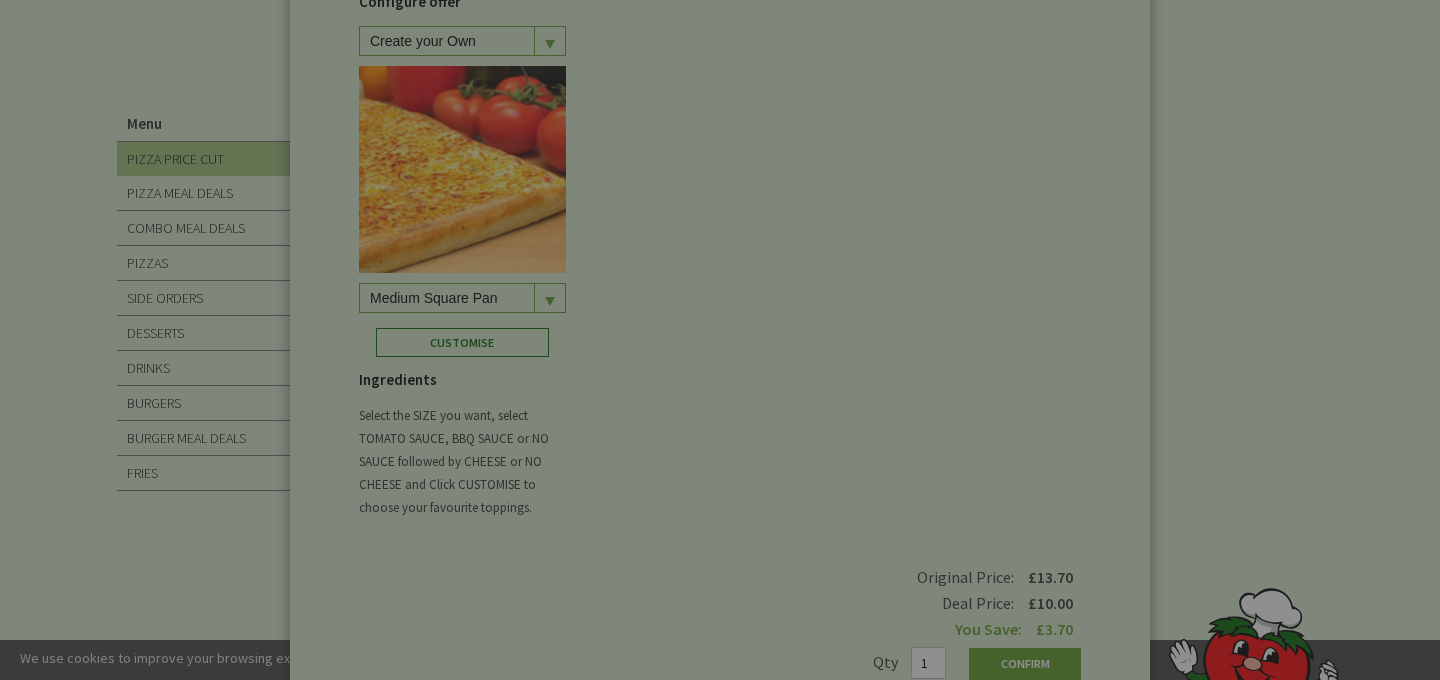 scroll, scrollTop: 0, scrollLeft: 0, axis: both 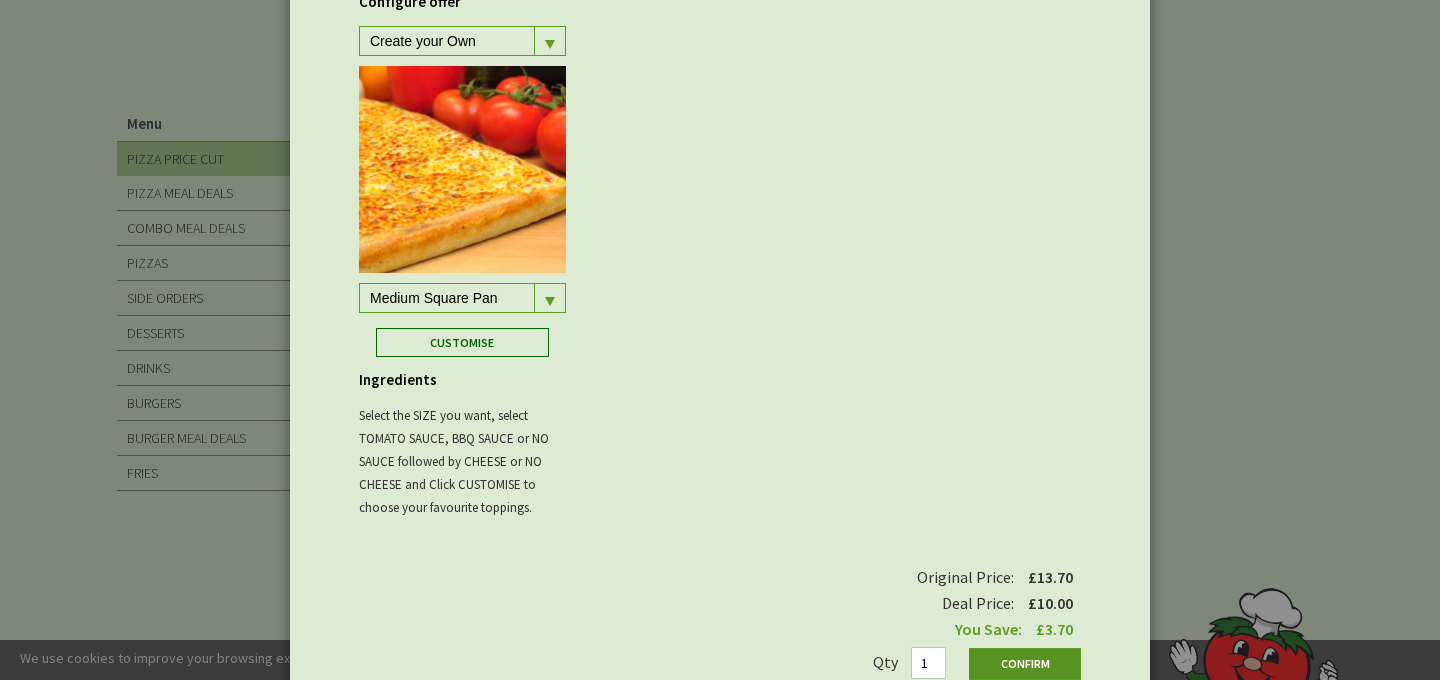 click on "Confirm" at bounding box center [1025, 664] 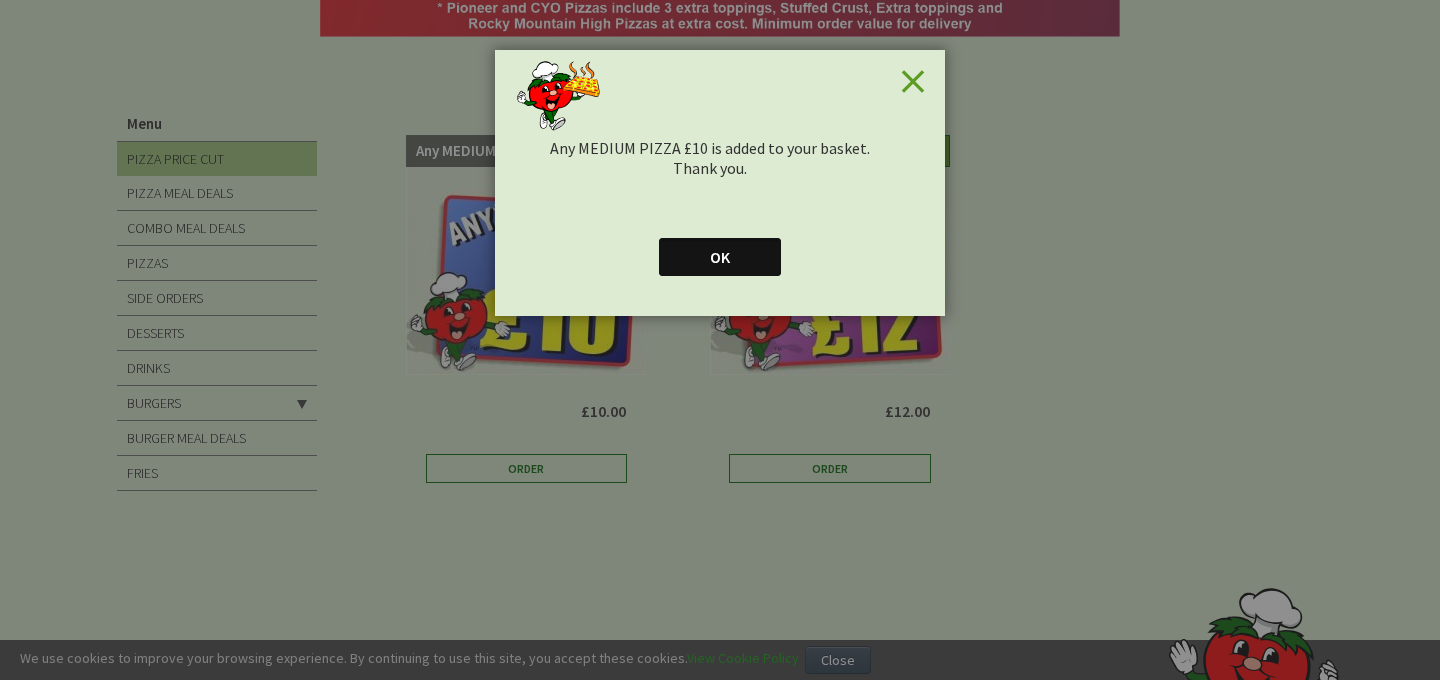 scroll, scrollTop: 0, scrollLeft: 0, axis: both 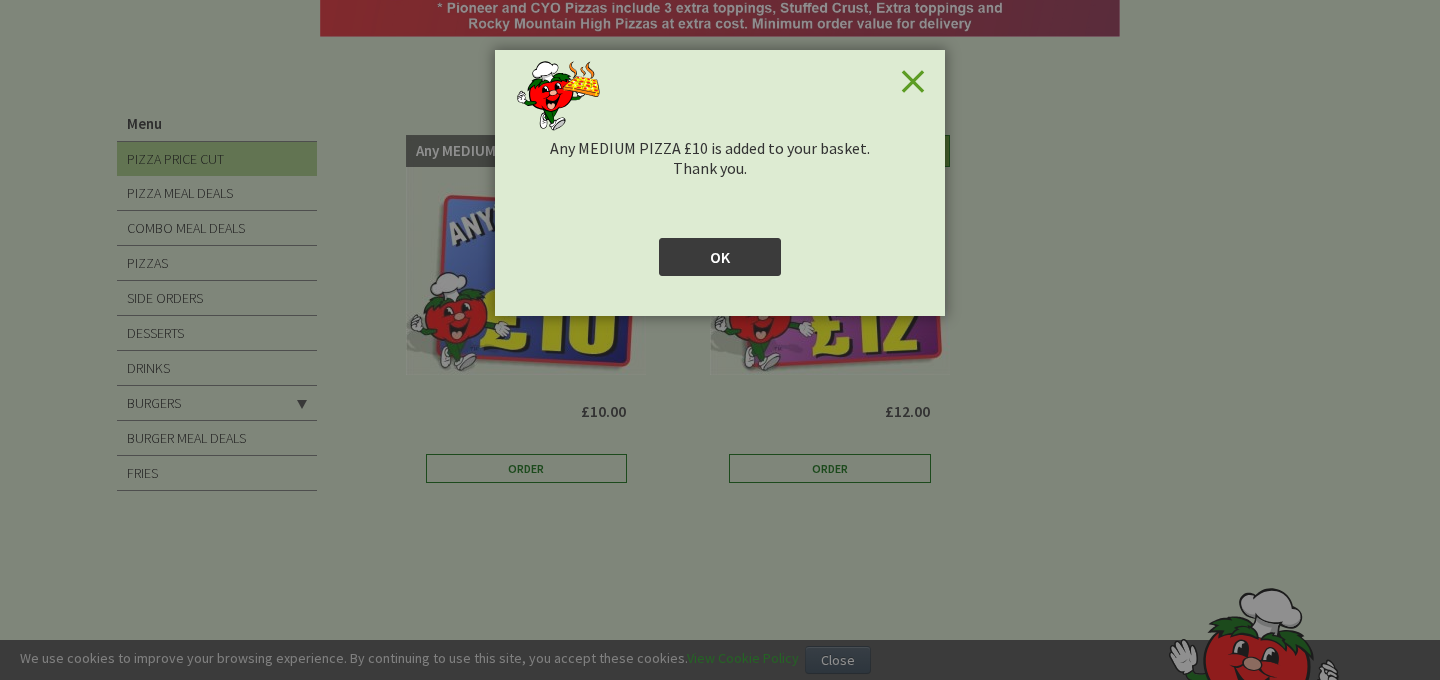 click on "OK" at bounding box center [720, 257] 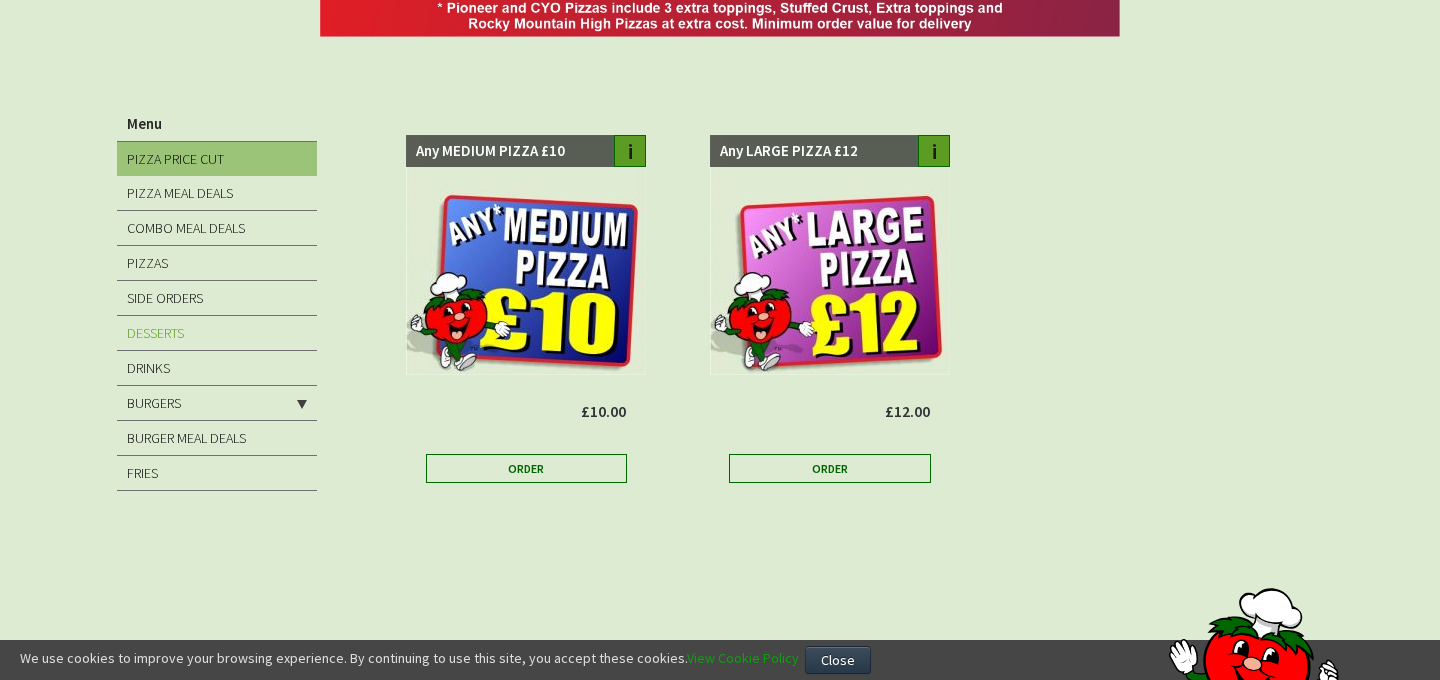 click on "DESSERTS" at bounding box center (155, 333) 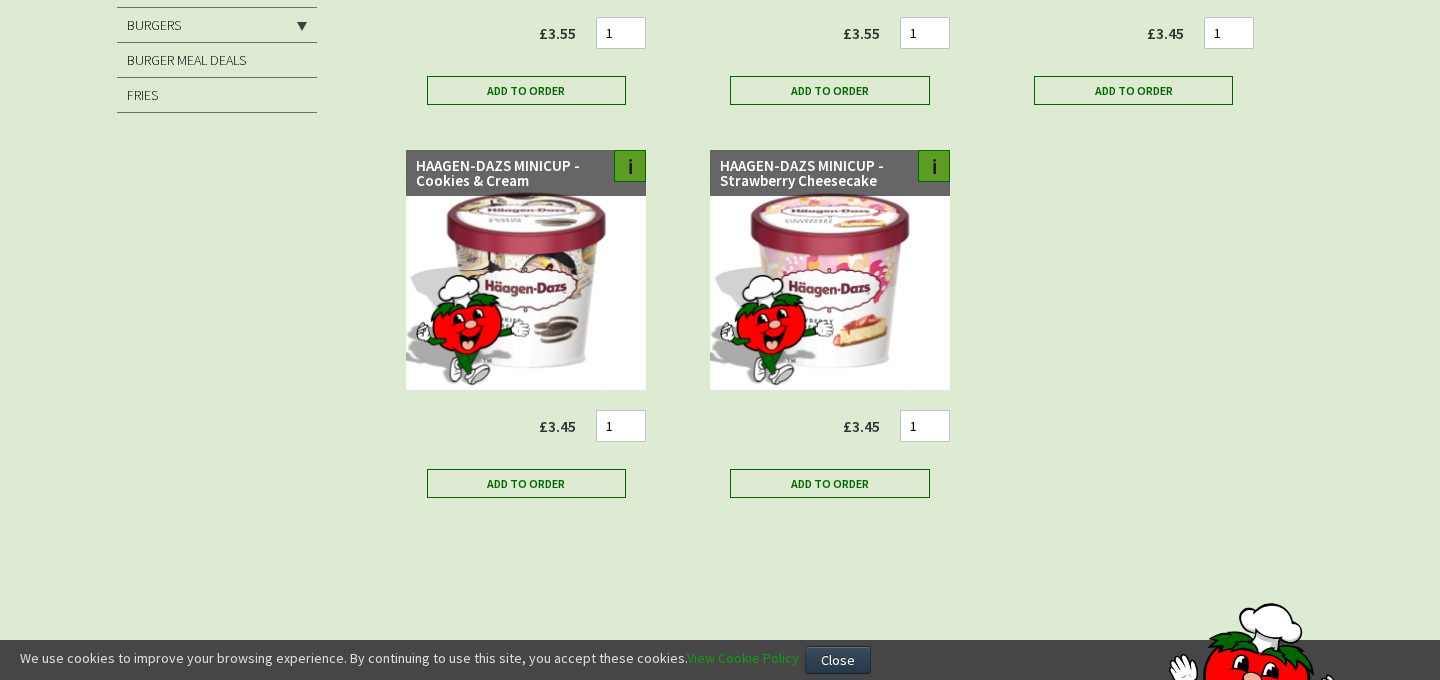 scroll, scrollTop: 0, scrollLeft: 0, axis: both 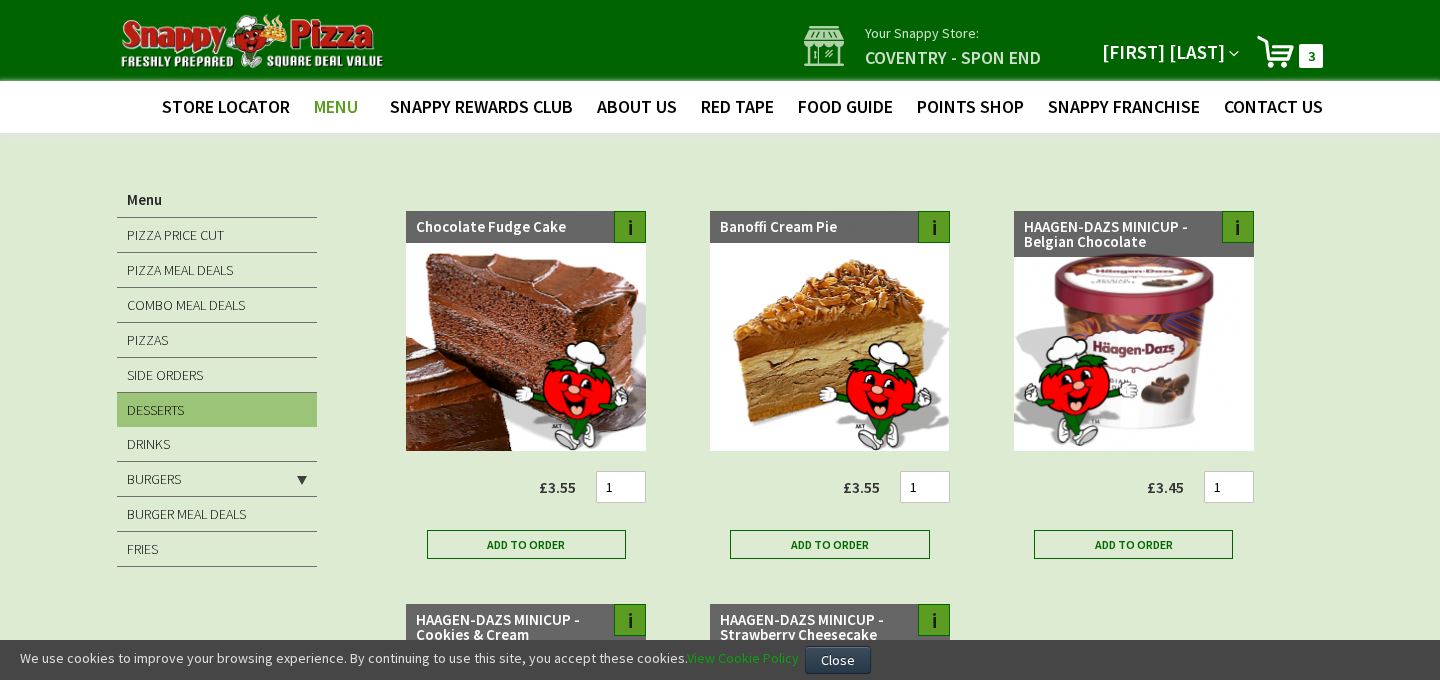 type on "[USERNAME]@[DOMAIN]" 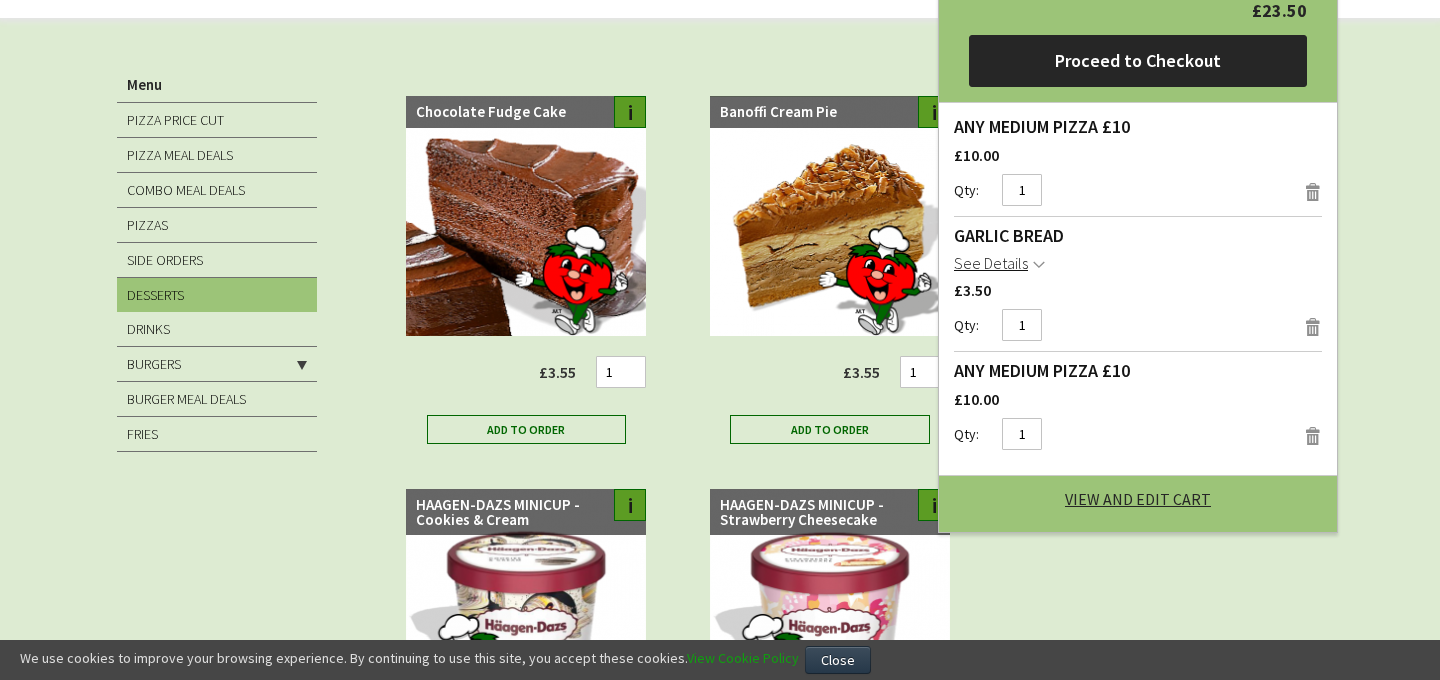 scroll, scrollTop: 131, scrollLeft: 0, axis: vertical 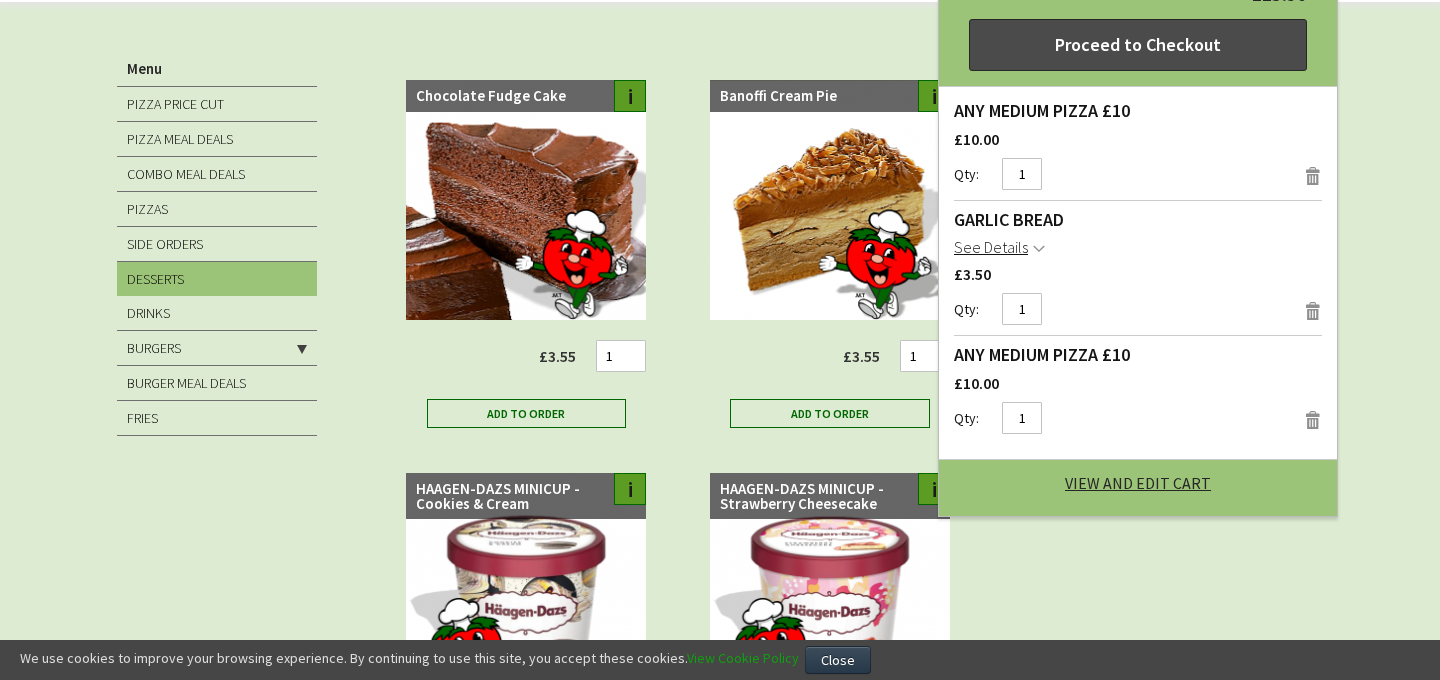 click on "Proceed to Checkout" at bounding box center [1138, 45] 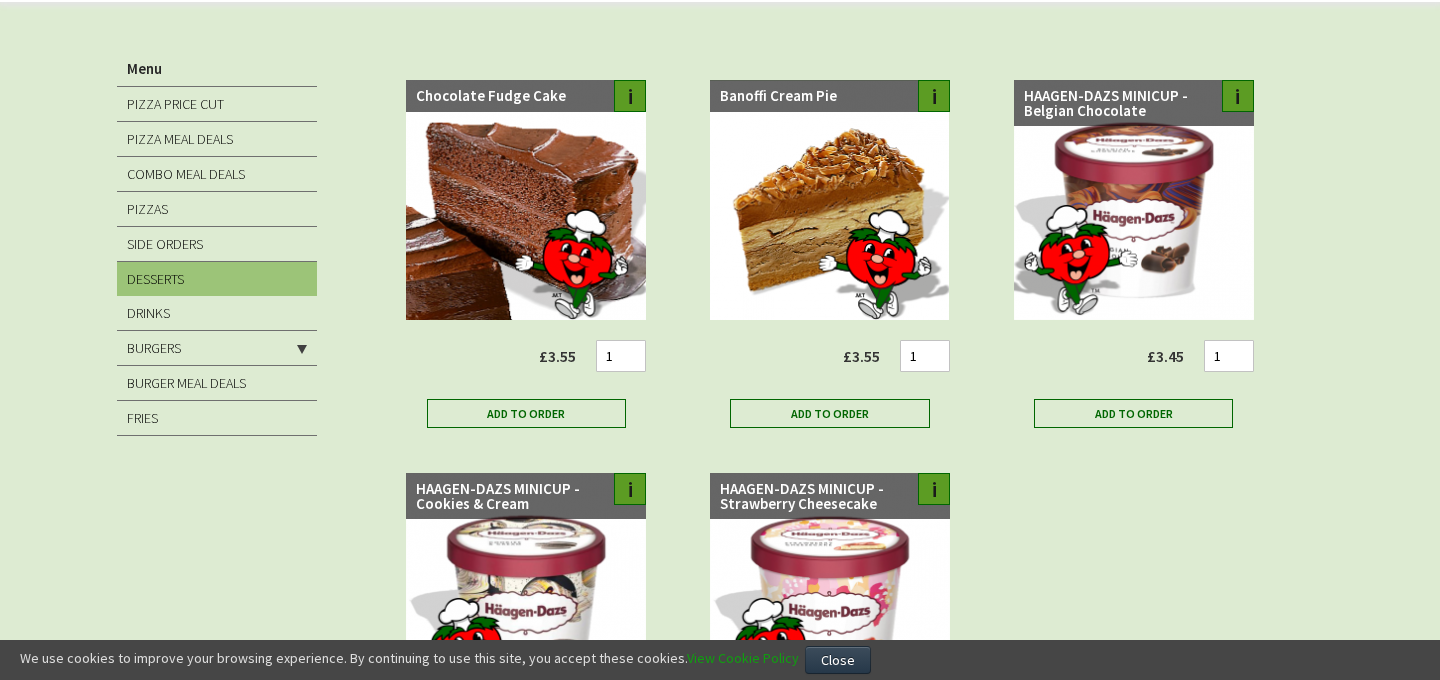 scroll, scrollTop: 0, scrollLeft: 0, axis: both 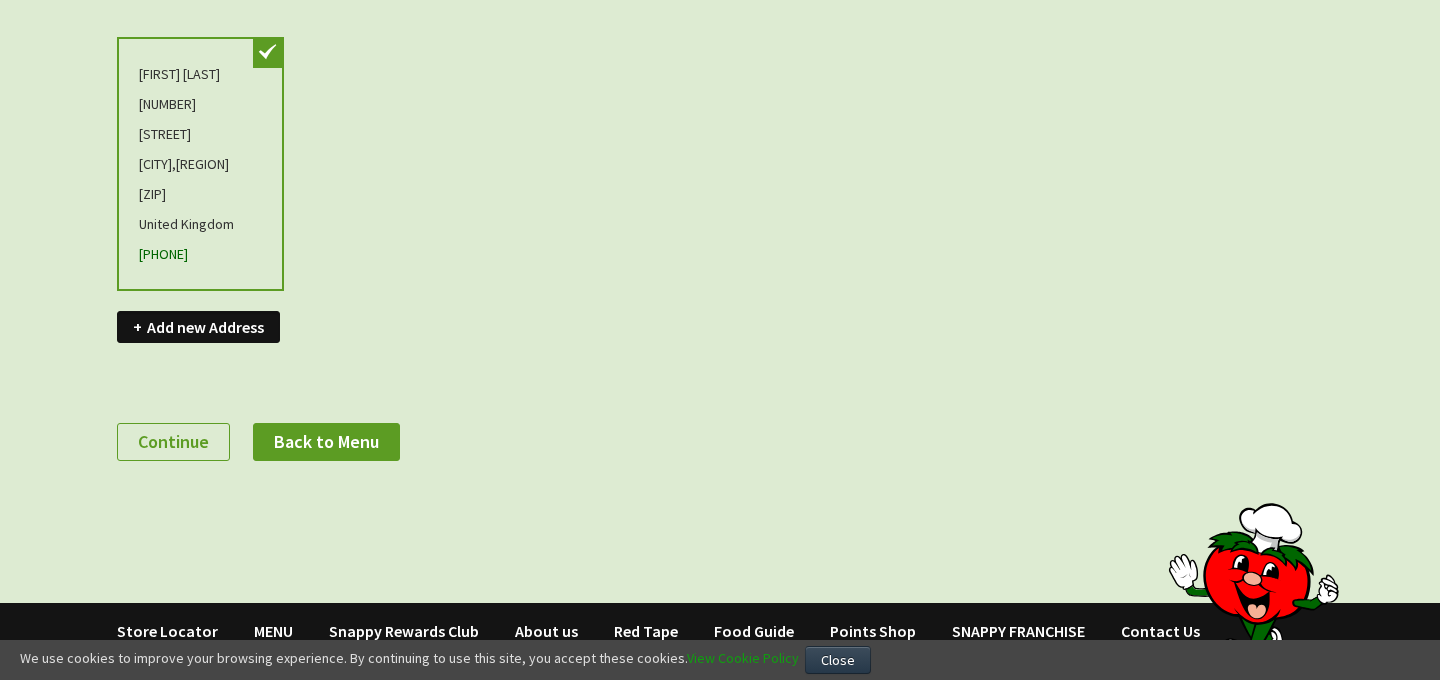 type on "rchapman@live.co.uk" 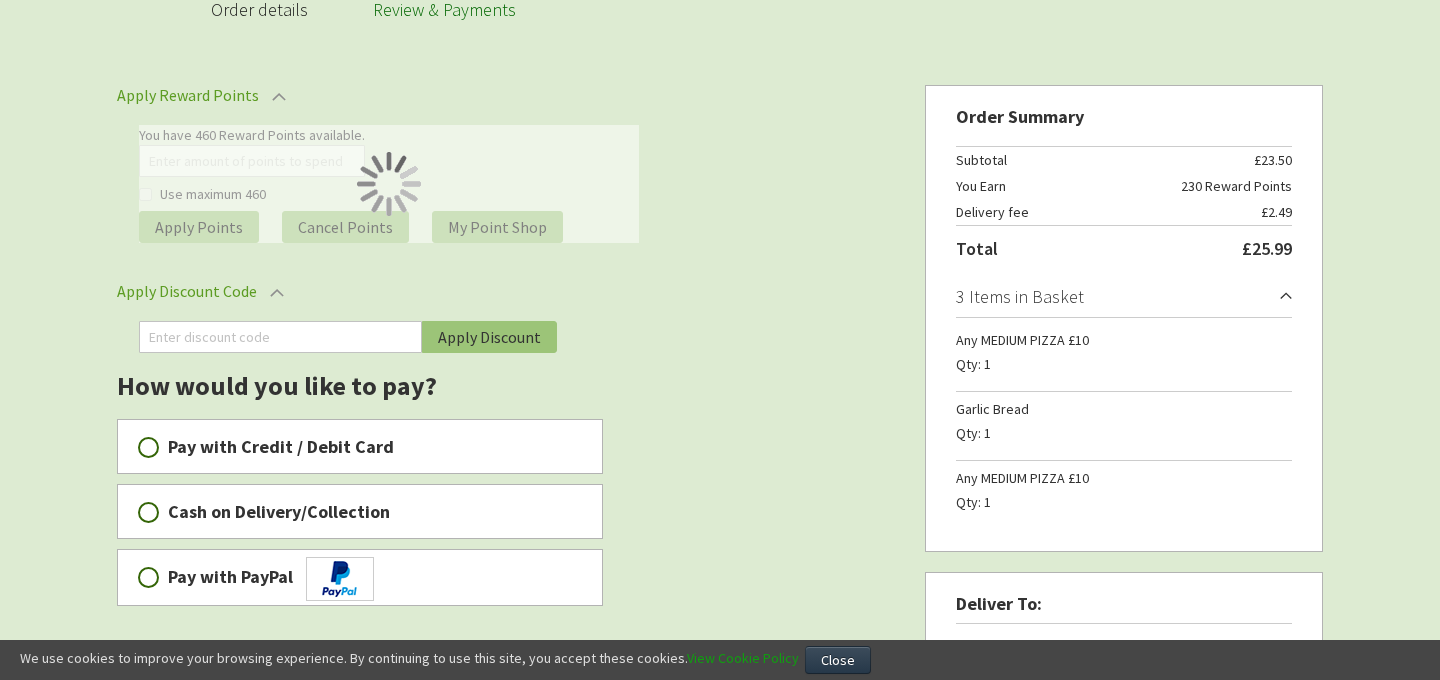 scroll, scrollTop: 150, scrollLeft: 0, axis: vertical 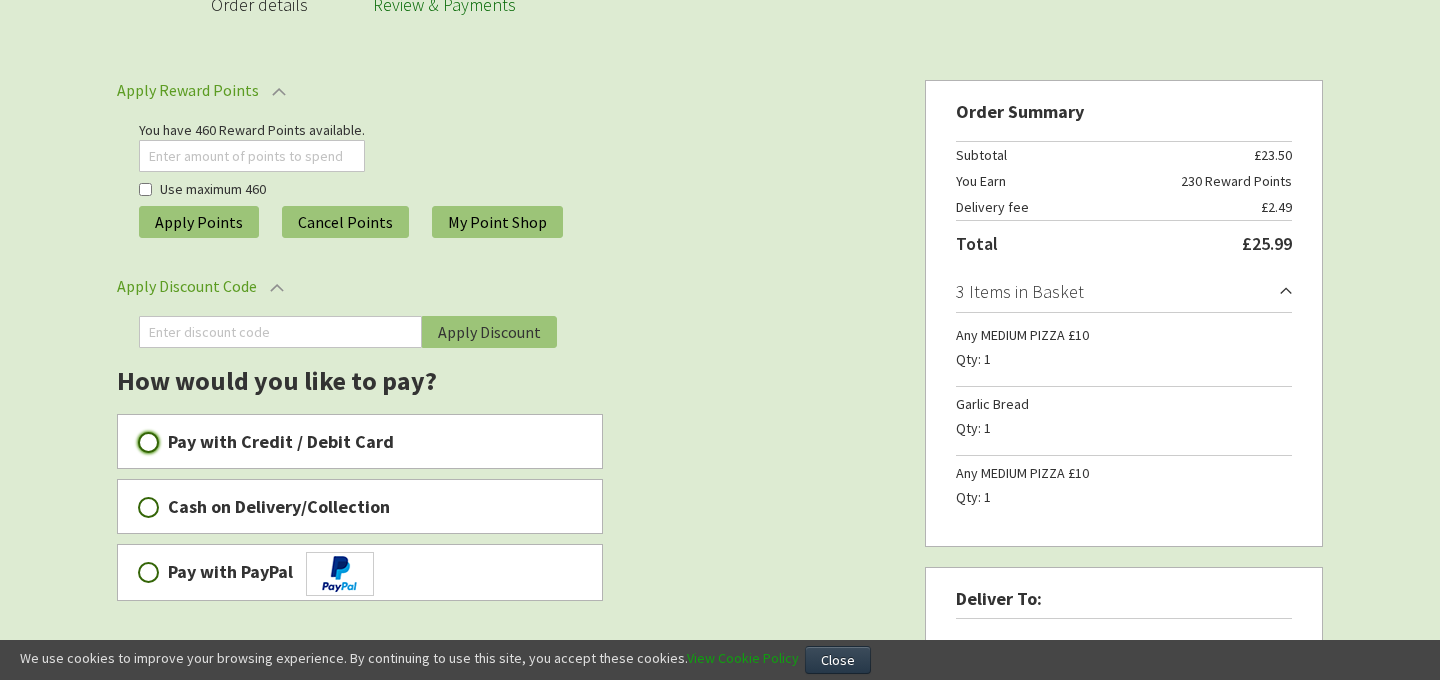 click on "Pay with Credit / Debit Card" at bounding box center [148, 442] 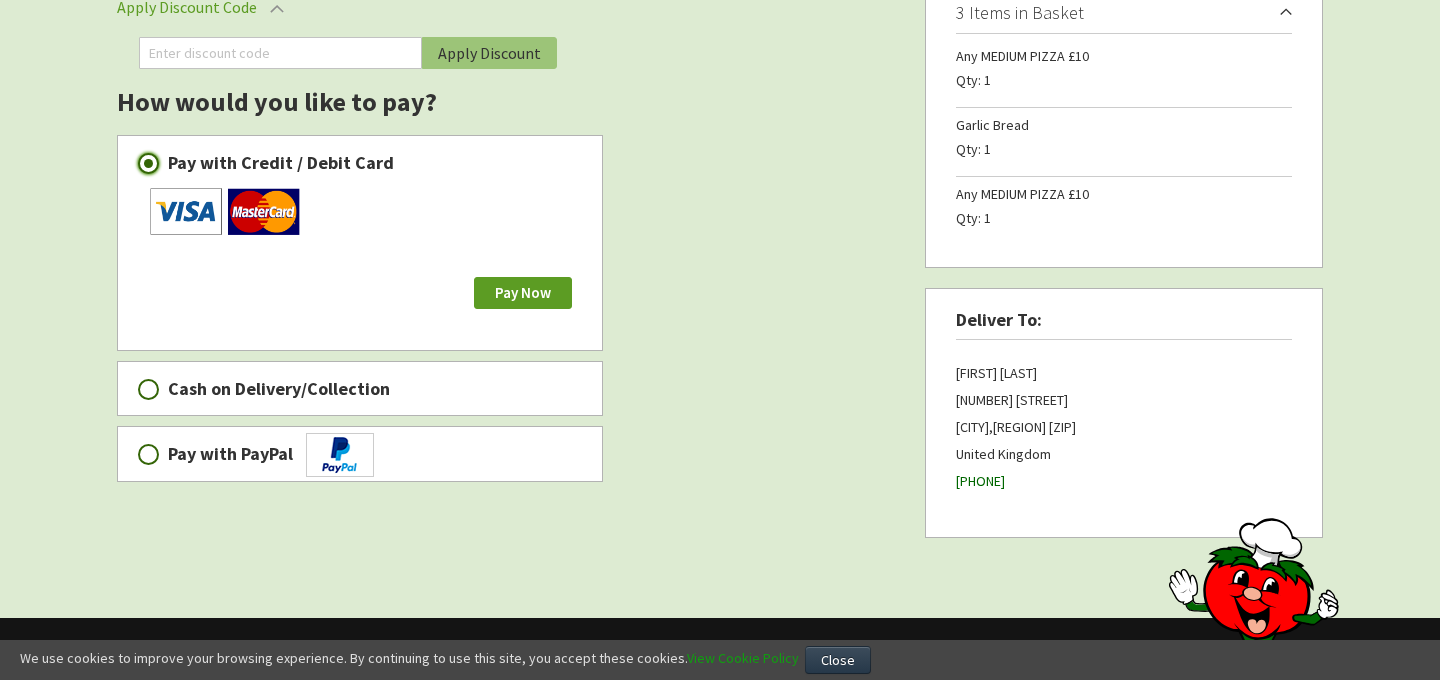 scroll, scrollTop: 422, scrollLeft: 0, axis: vertical 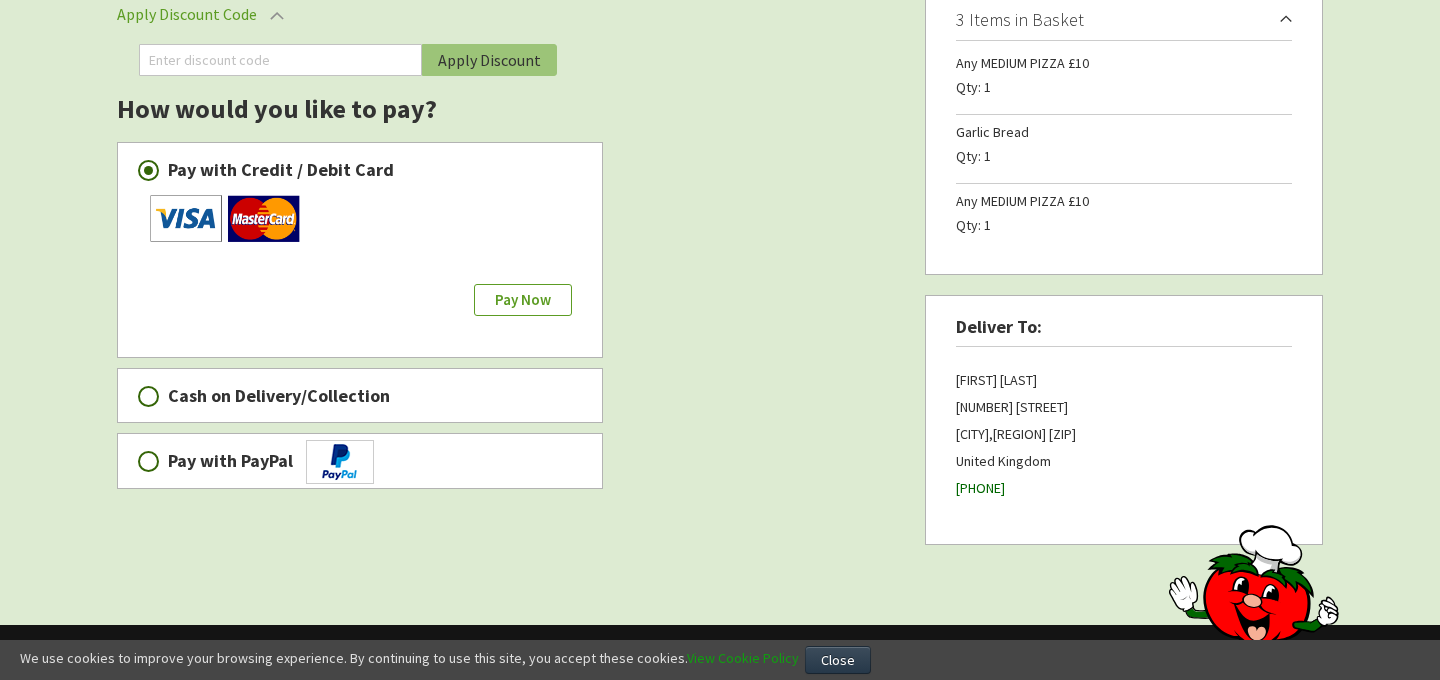 click on "Pay Now" at bounding box center [523, 299] 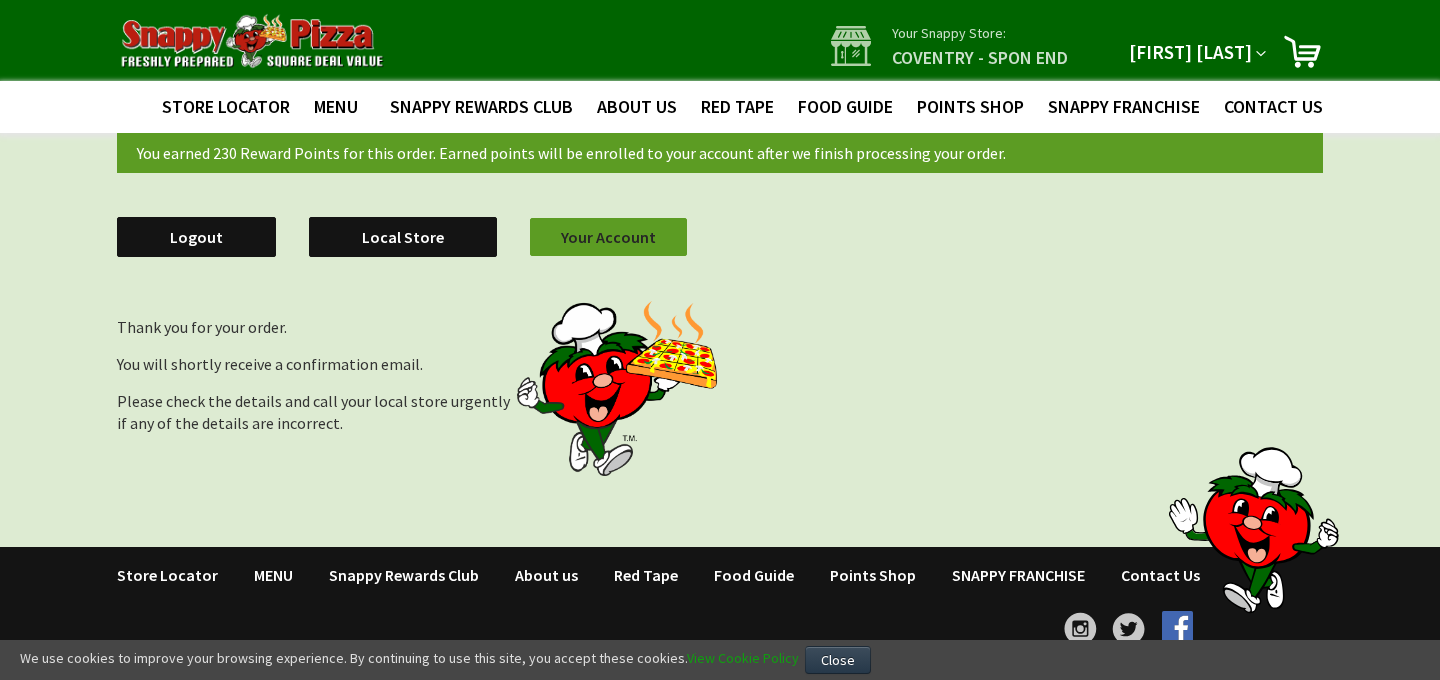 scroll, scrollTop: 0, scrollLeft: 0, axis: both 